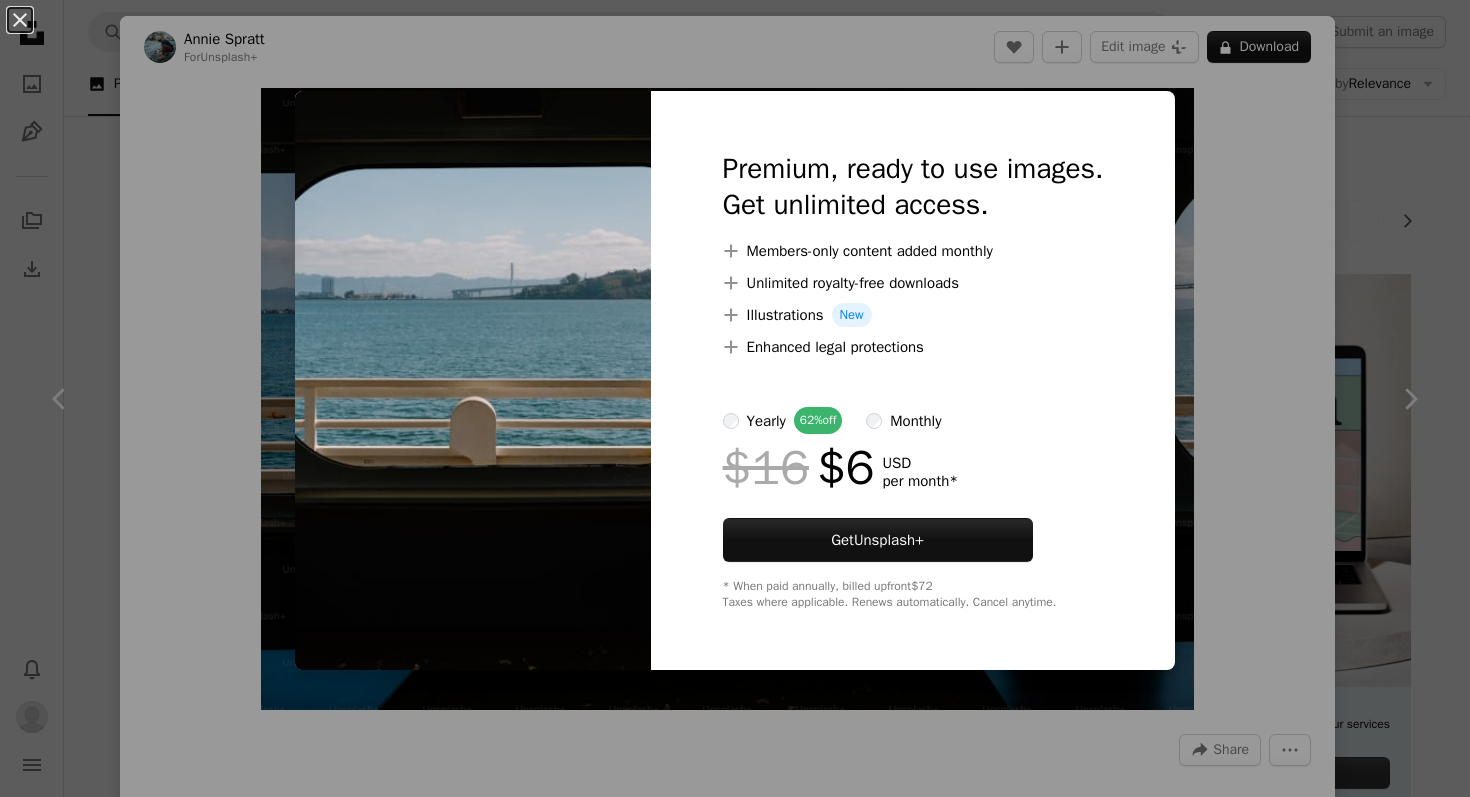 scroll, scrollTop: 12879, scrollLeft: 0, axis: vertical 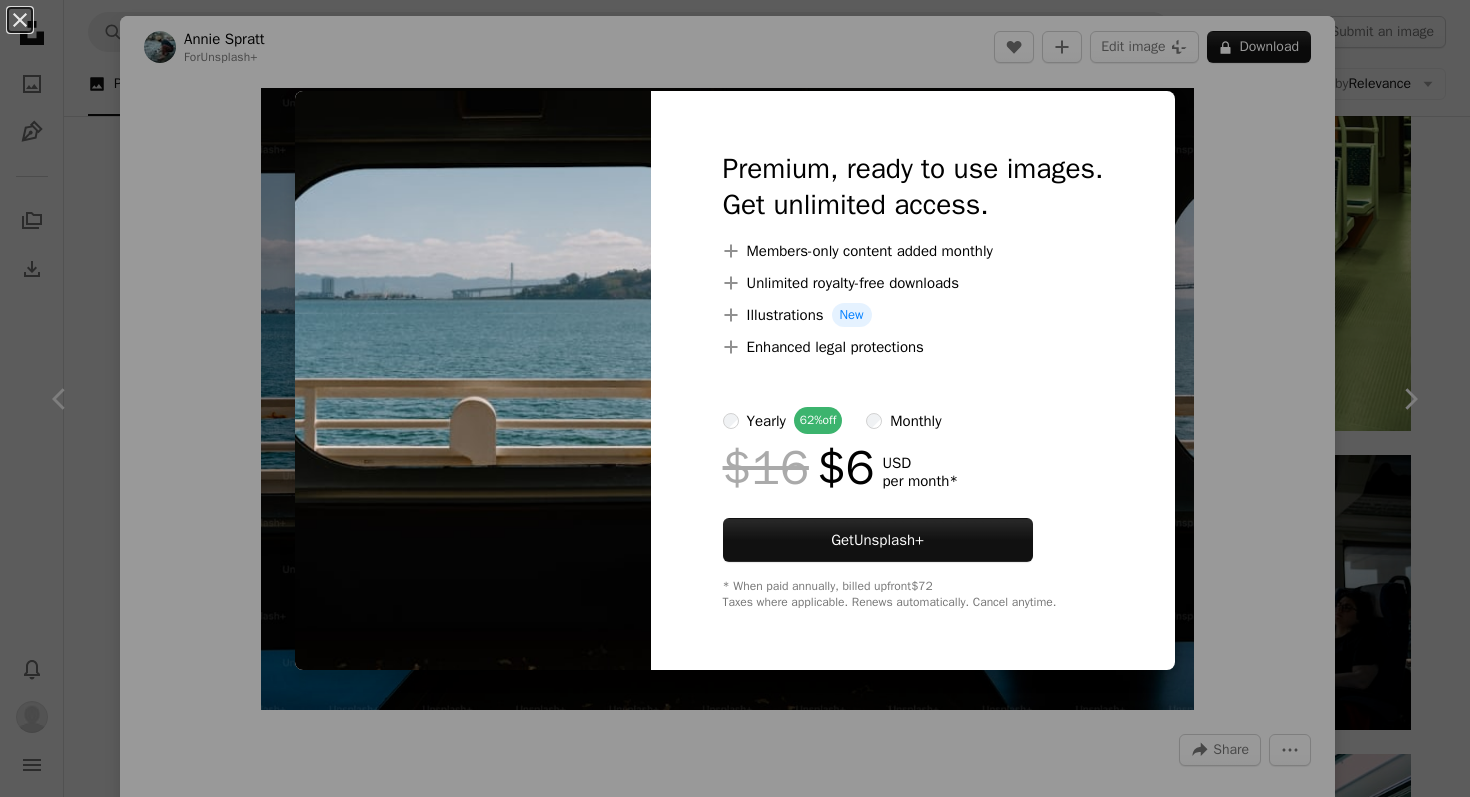 click on "An X shape Premium, ready to use images. Get unlimited access. A plus sign Members-only content added monthly A plus sign Unlimited royalty-free downloads A plus sign Illustrations  New A plus sign Enhanced legal protections yearly 62%  off monthly $16   $6 USD per month * Get  Unsplash+ * When paid annually, billed upfront  $72 Taxes where applicable. Renews automatically. Cancel anytime." at bounding box center (735, 398) 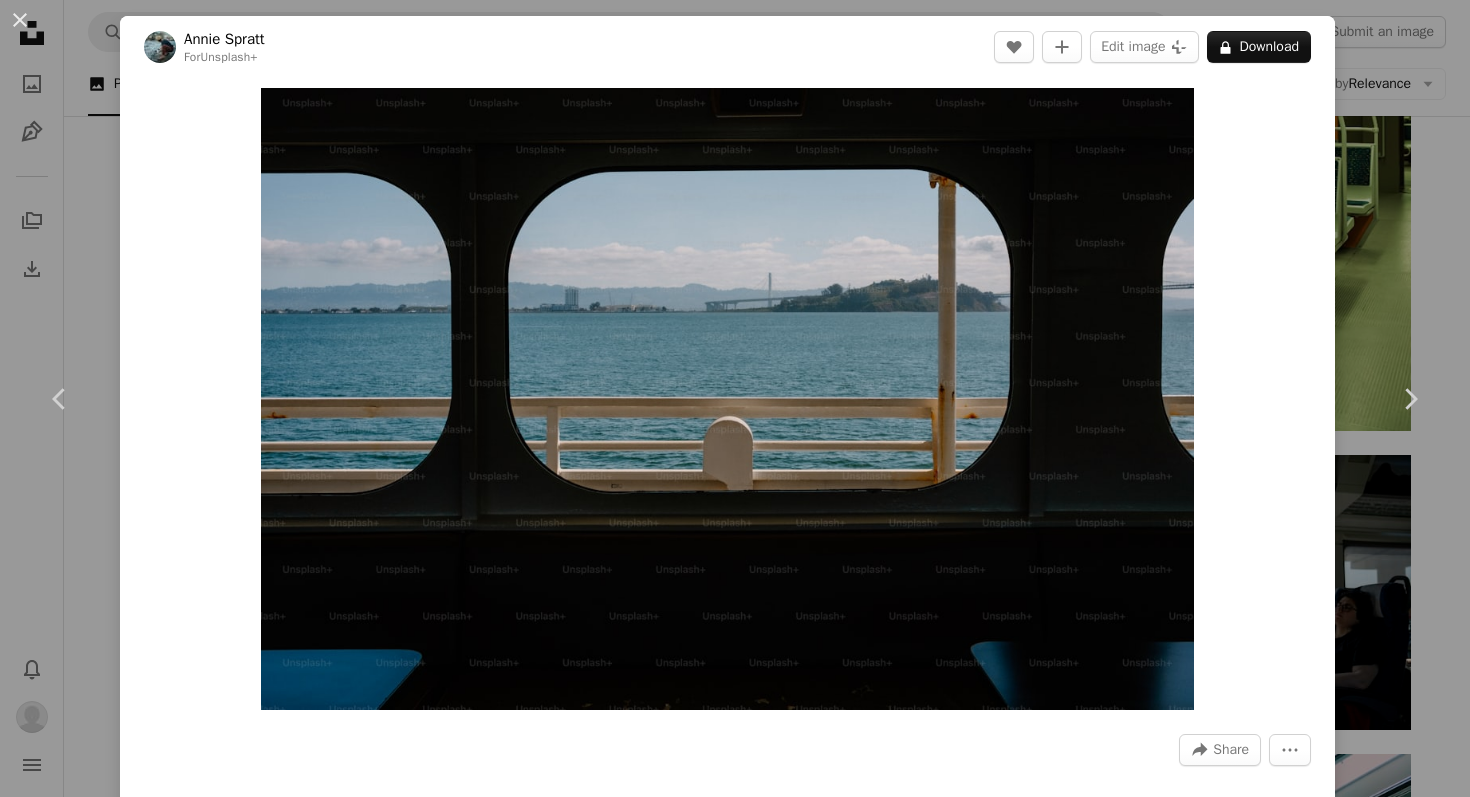 click on "An X shape Chevron left Chevron right [FIRST] [LAST] For  Unsplash+ A heart A plus sign Edit image   Plus sign for Unsplash+ A lock   Download Zoom in A forward-right arrow Share More Actions Calendar outlined Published on  April 19, 2025 Safety Licensed under the  Unsplash+ License background travel boat ferry table and chairs through window at sea on board From this series Chevron right Plus sign for Unsplash+ Plus sign for Unsplash+ Plus sign for Unsplash+ Plus sign for Unsplash+ Plus sign for Unsplash+ Plus sign for Unsplash+ Plus sign for Unsplash+ Plus sign for Unsplash+ Plus sign for Unsplash+ Plus sign for Unsplash+ Related images Plus sign for Unsplash+ A heart A plus sign [FIRST] [LAST] For  Unsplash+ A lock   Download Plus sign for Unsplash+ A heart A plus sign [FIRST] [LAST] For  Unsplash+ A lock   Download Plus sign for Unsplash+ A heart A plus sign [FIRST] [LAST] For  Unsplash+ A lock   Download Plus sign for Unsplash+ A heart A plus sign [FIRST] [LAST] For  Unsplash+ A lock   Download A heart" at bounding box center (735, 398) 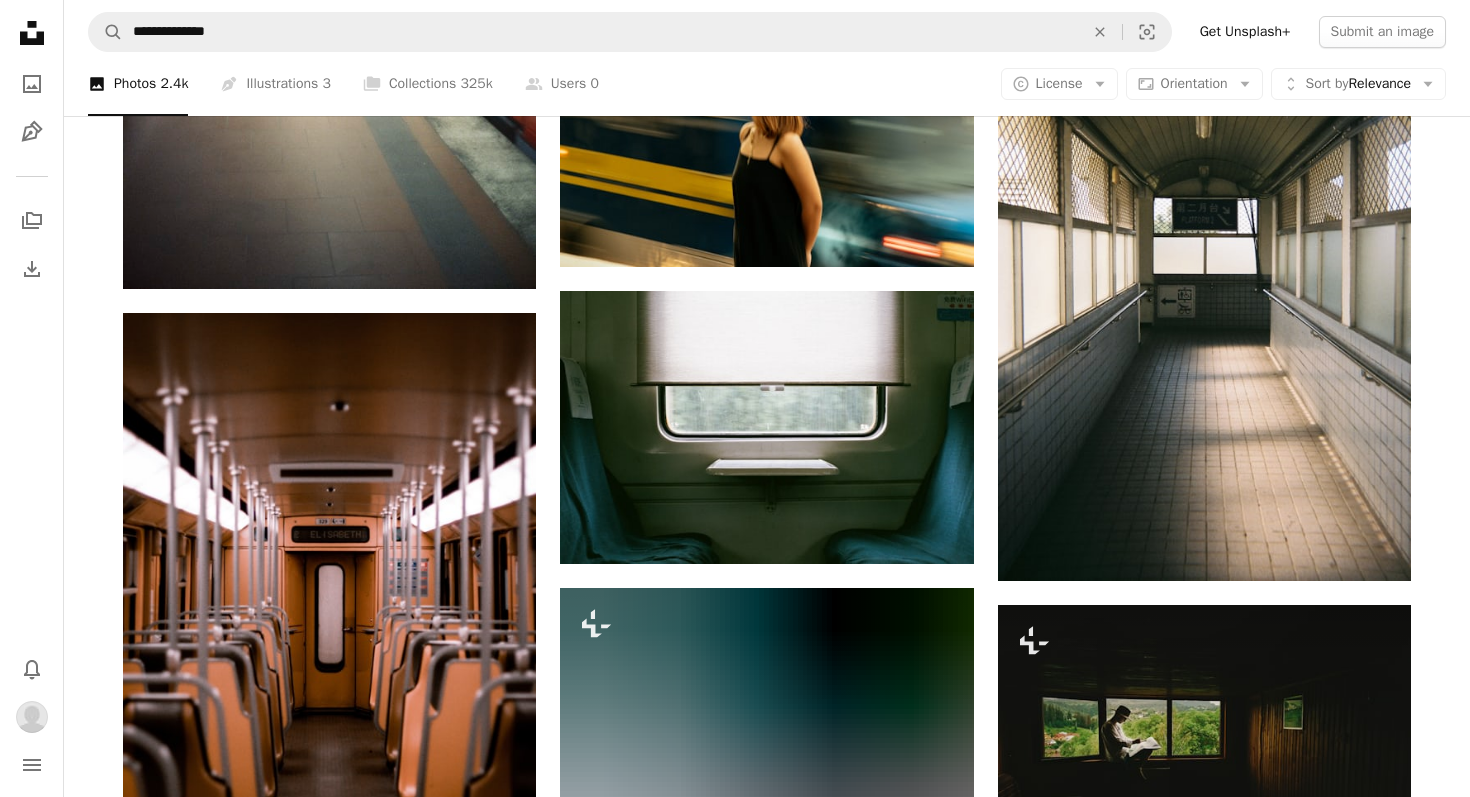scroll, scrollTop: 15188, scrollLeft: 0, axis: vertical 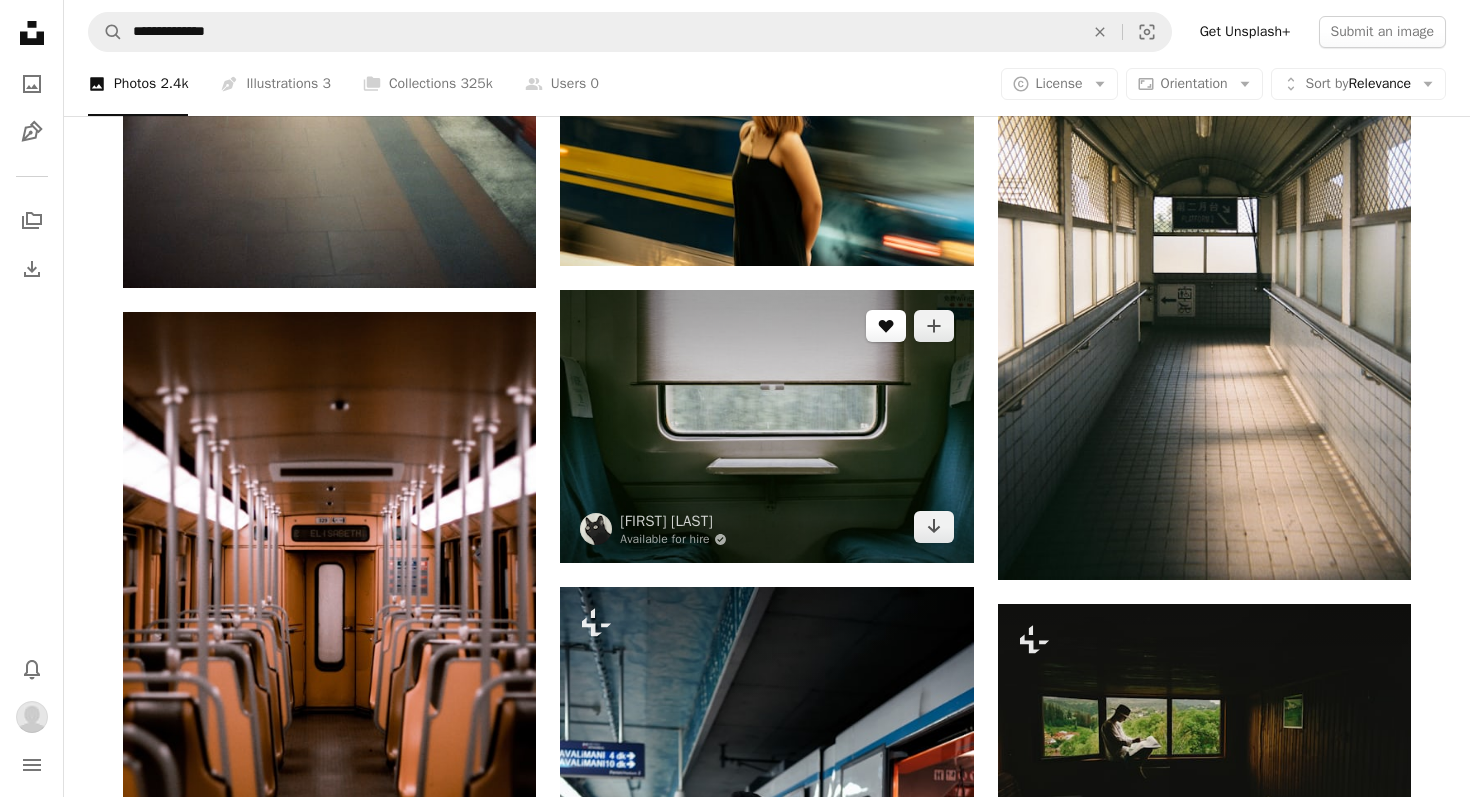 click on "A heart" 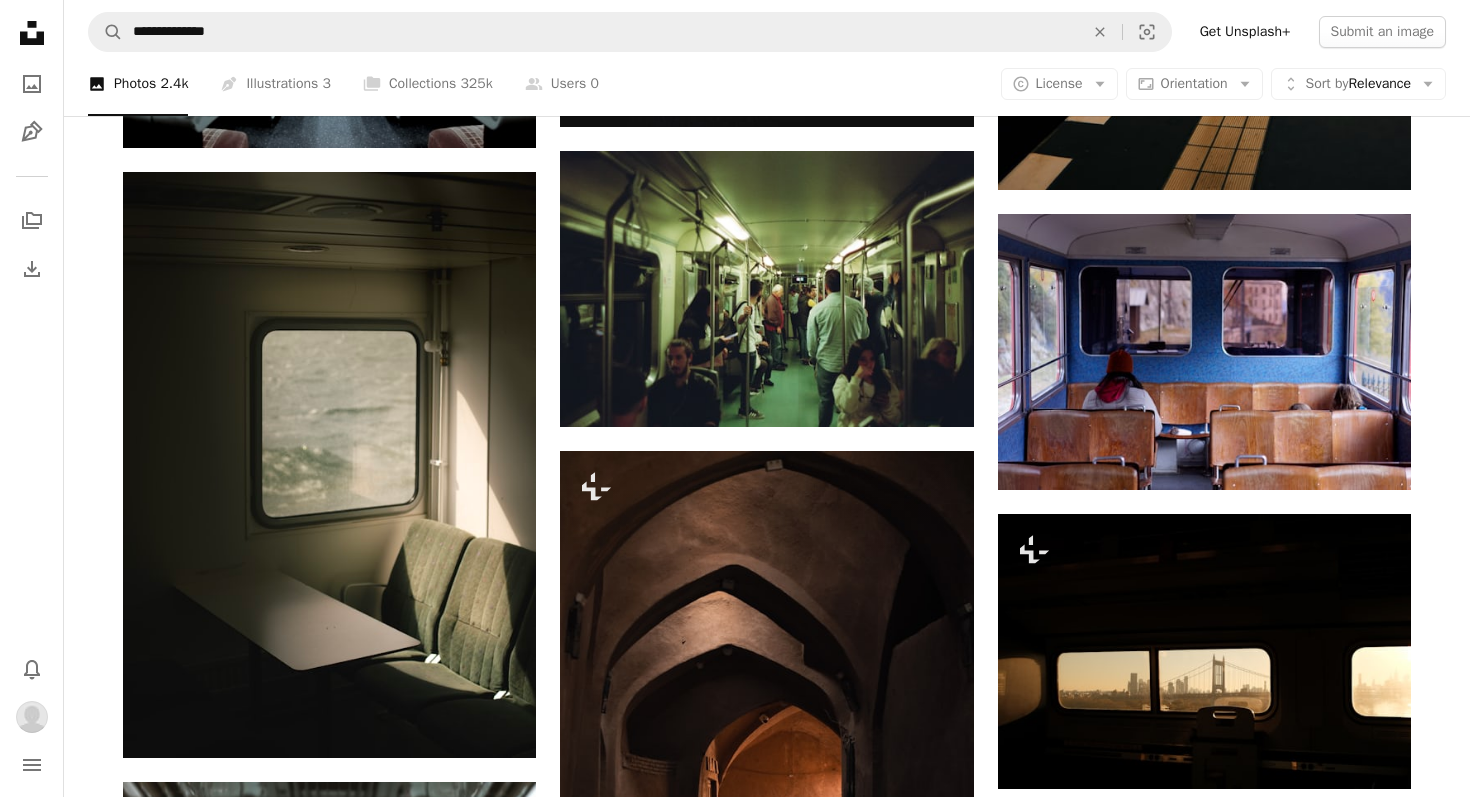 scroll, scrollTop: 18355, scrollLeft: 0, axis: vertical 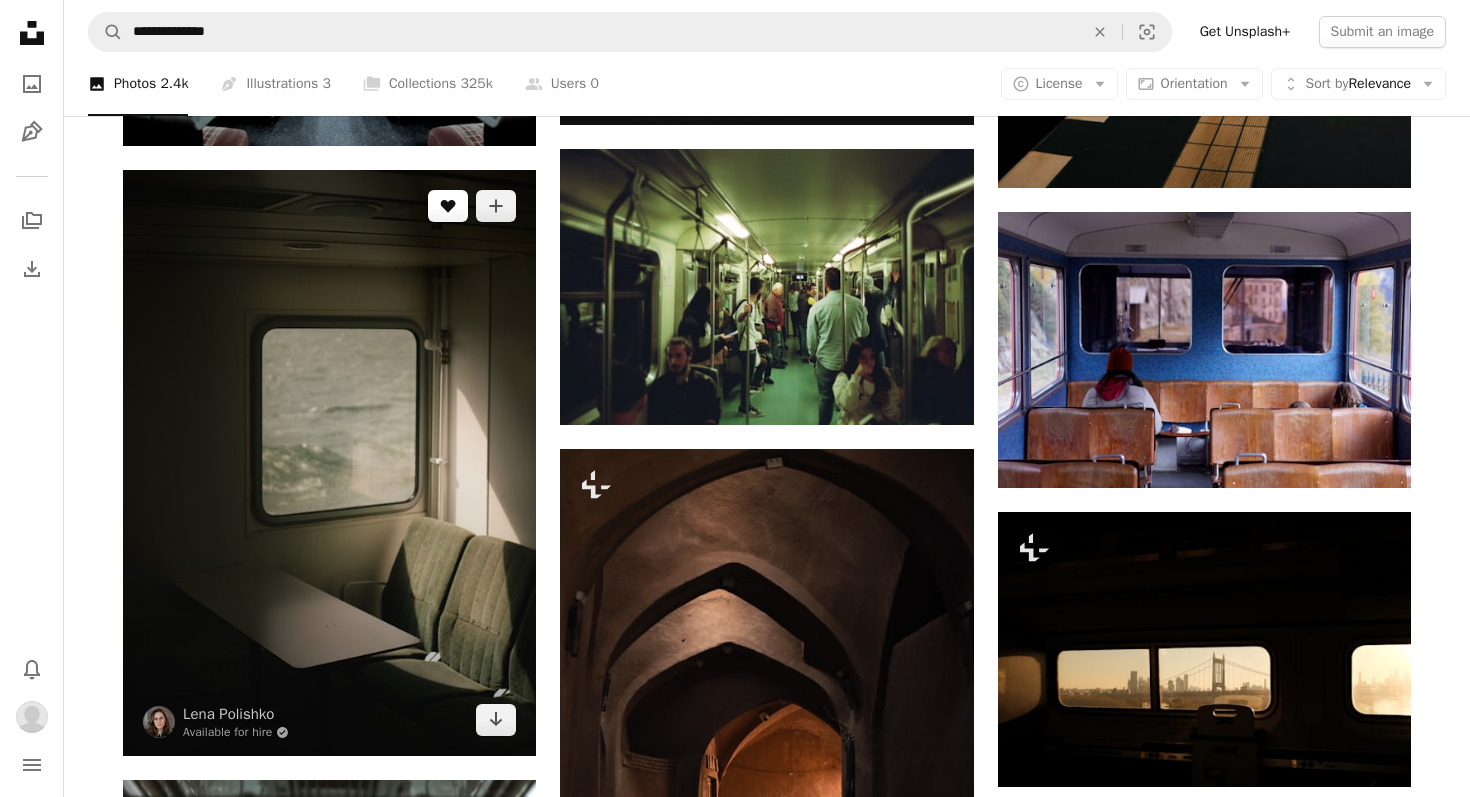 click on "A heart" at bounding box center [448, 206] 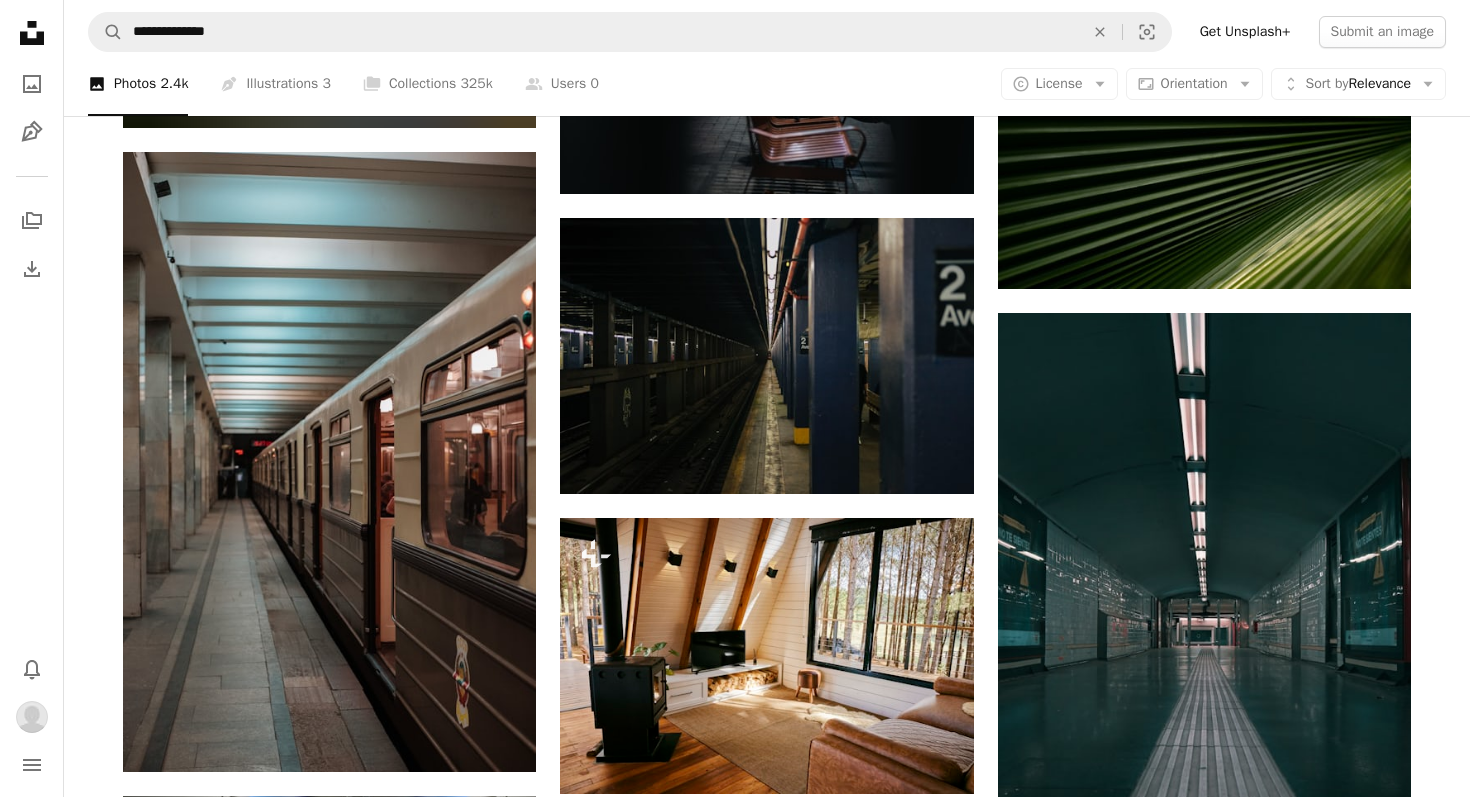 scroll, scrollTop: 22282, scrollLeft: 0, axis: vertical 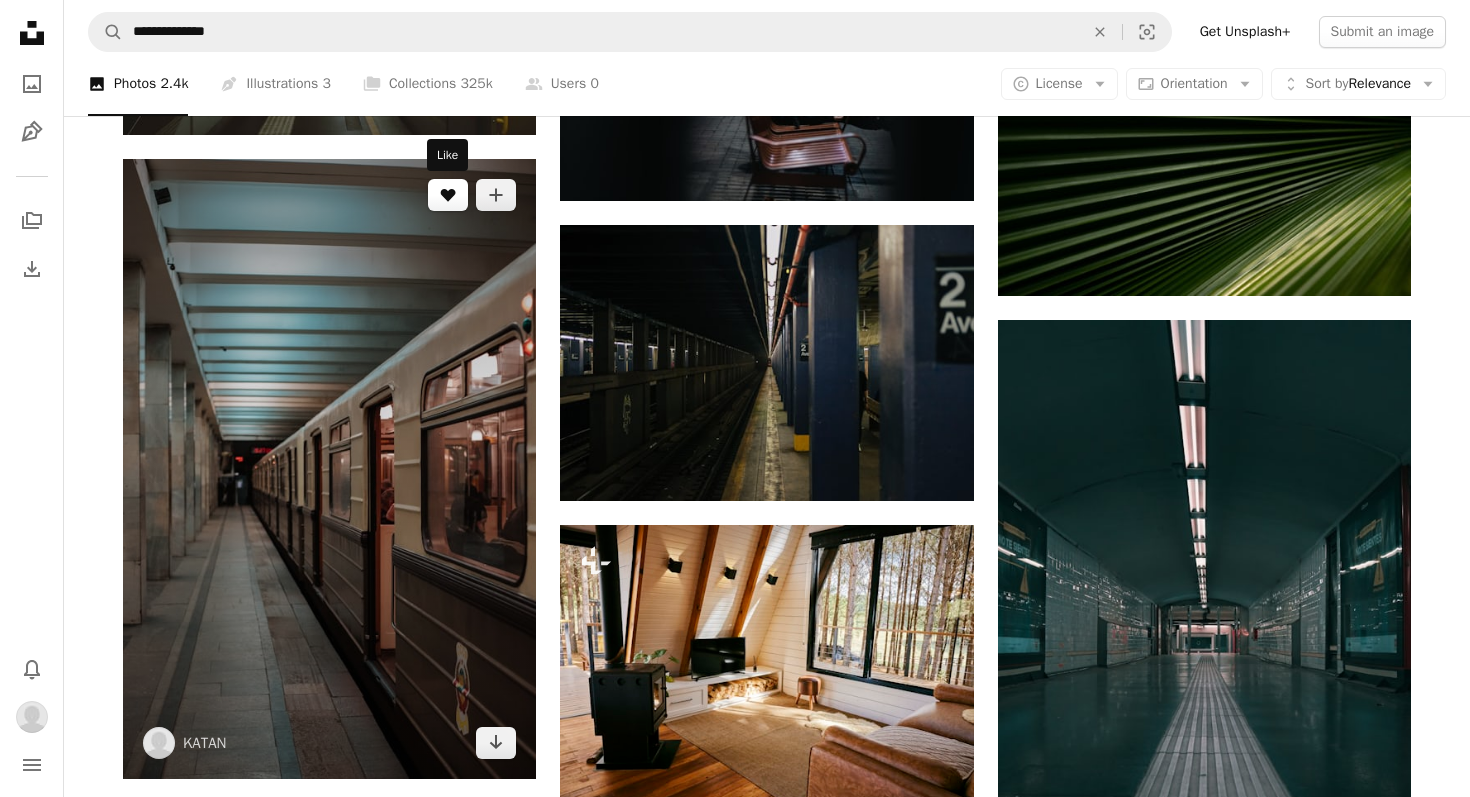click on "A heart" 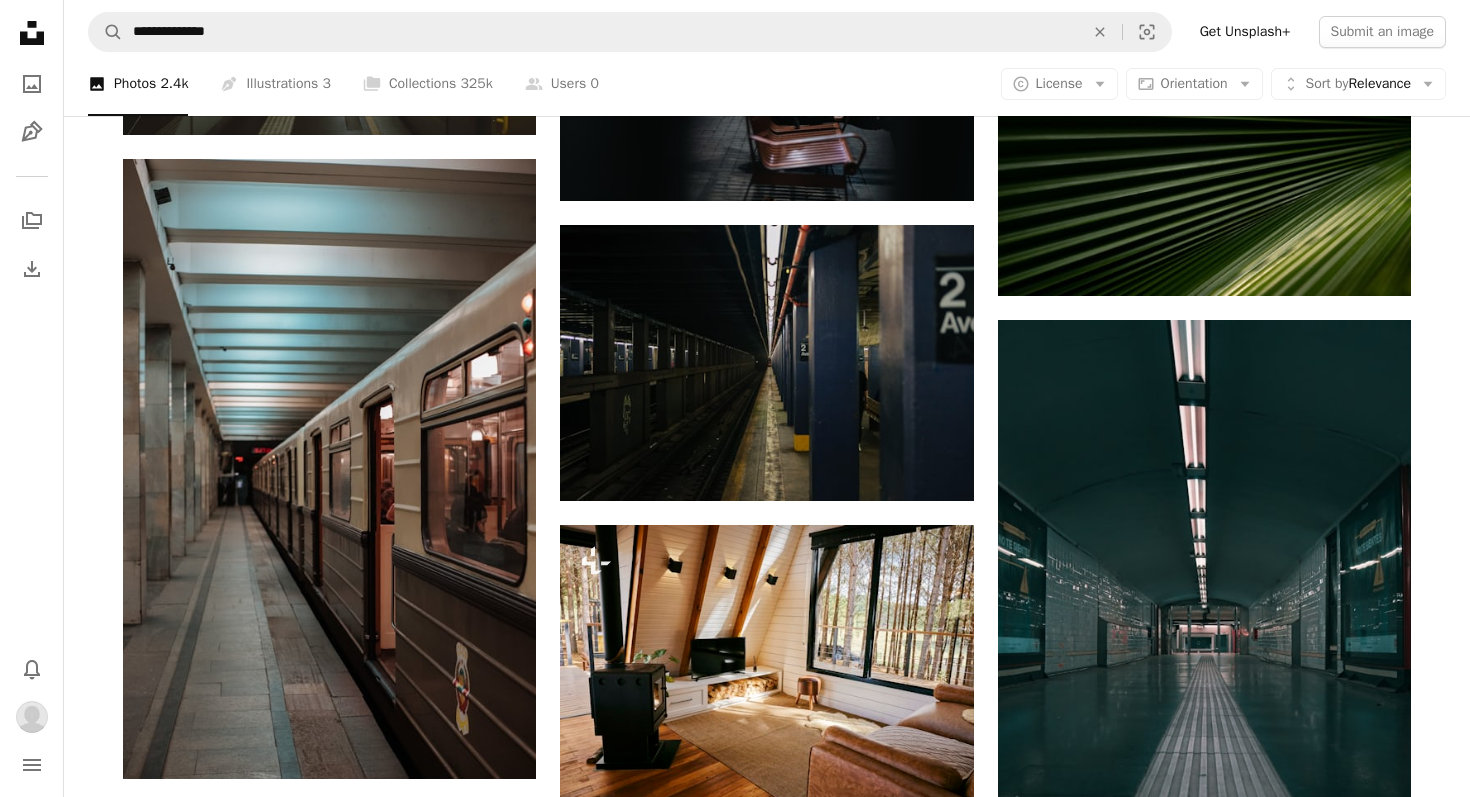 click on "Plus sign for Unsplash+ A heart A plus sign [FIRST] [LAST] For  Unsplash+ A lock   Download Plus sign for Unsplash+ A heart A plus sign [FIRST] [LAST] For  Unsplash+ A lock   Download A heart A plus sign [FIRST] [LAST] Arrow pointing down A heart A plus sign [FIRST] [LAST] Arrow pointing down Plus sign for Unsplash+ A heart A plus sign [FIRST] [LAST] For  Unsplash+ A lock   Download Plus sign for Unsplash+ A heart A plus sign [FIRST] [LAST] For  Unsplash+ A lock   Download A heart A plus sign [FIRST] [LAST] Arrow pointing down Plus sign for Unsplash+ A heart A plus sign [FIRST] [LAST] For  Unsplash+ A lock   Download A heart A plus sign [FIRST] [LAST] For  Unsplash+ A lock   Download A heart A plus sign [FIRST] [LAST] Available for hire A checkmark inside of a circle Arrow pointing down A heart A plus sign [FIRST] [LAST] Arrow pointing down –– ––– –––  –– ––– –  ––– –––  ––––  –   – –– –––  – – ––– –– –– –––– –– The best in on-brand content creation Learn More A heart A plus sign [FIRST] [LAST]" at bounding box center (767, -8713) 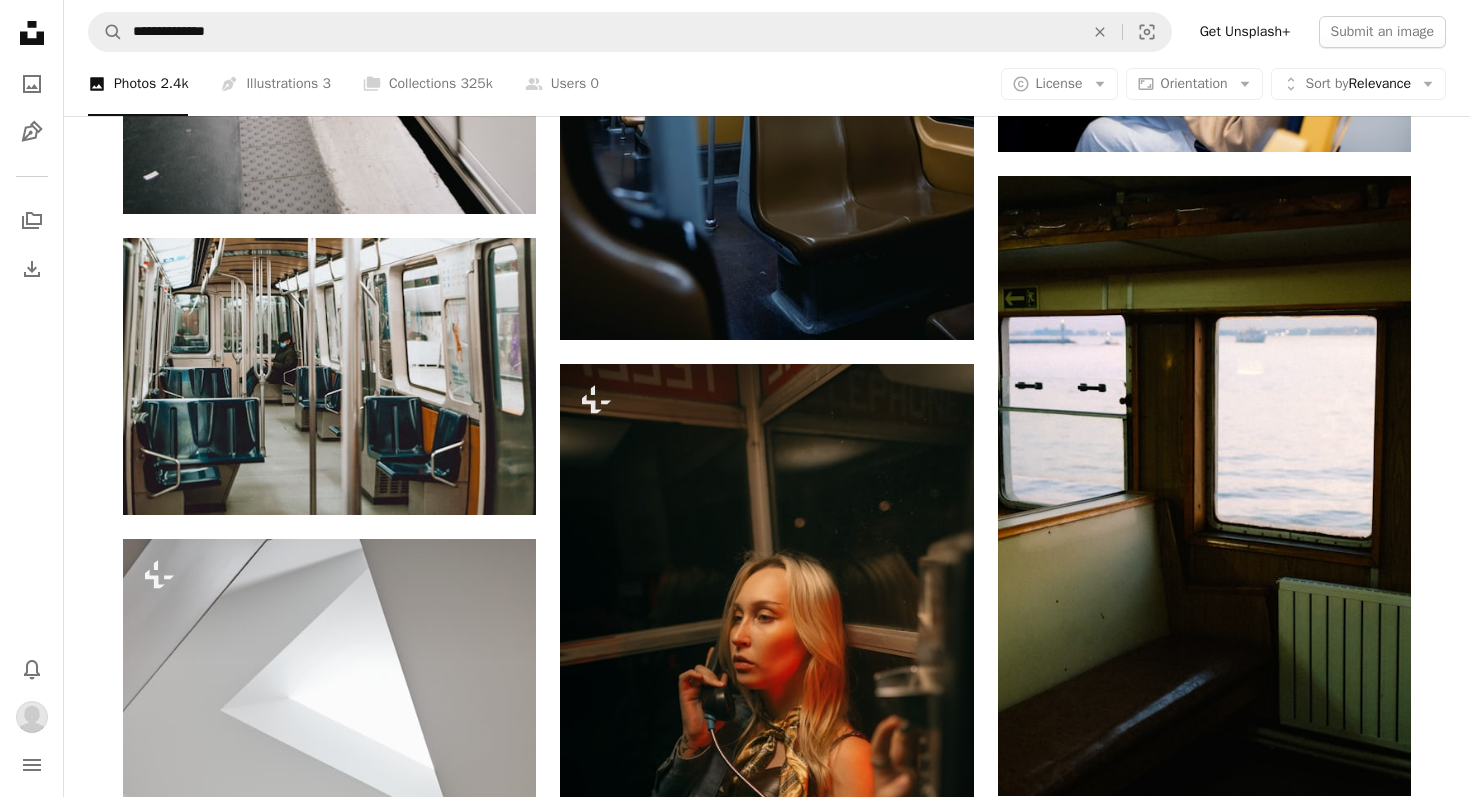 scroll, scrollTop: 25434, scrollLeft: 0, axis: vertical 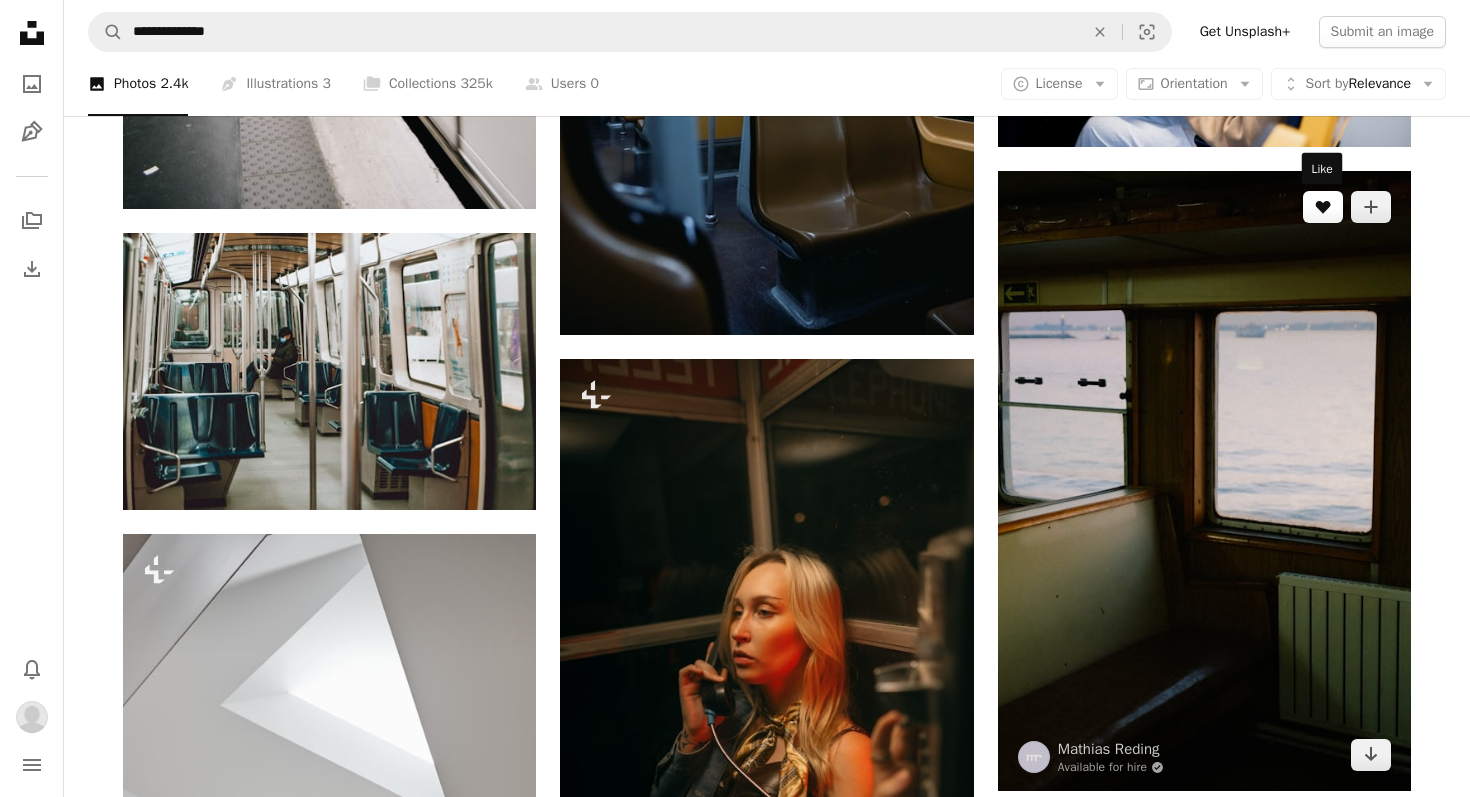 click on "A heart" at bounding box center (1323, 207) 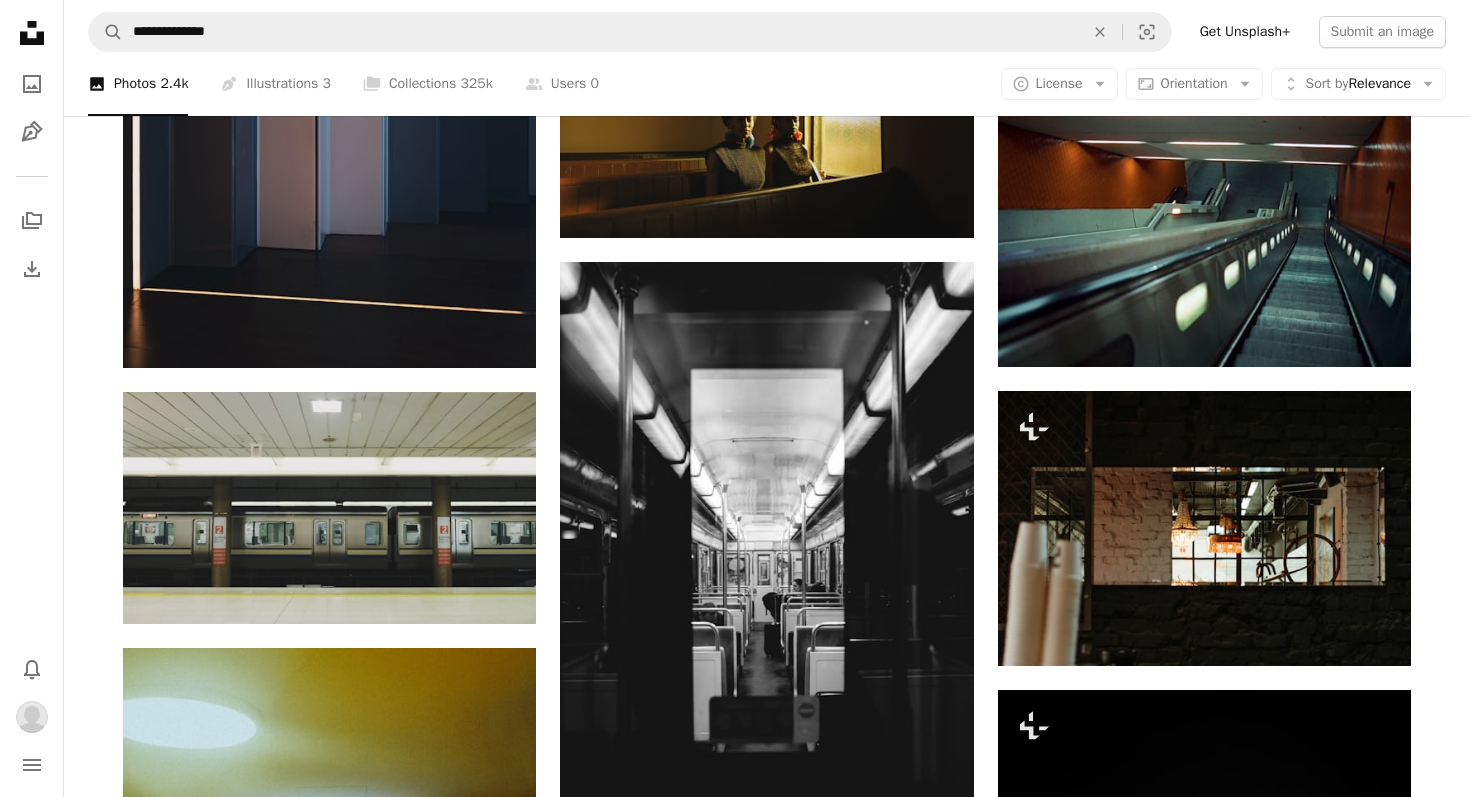scroll, scrollTop: 26796, scrollLeft: 0, axis: vertical 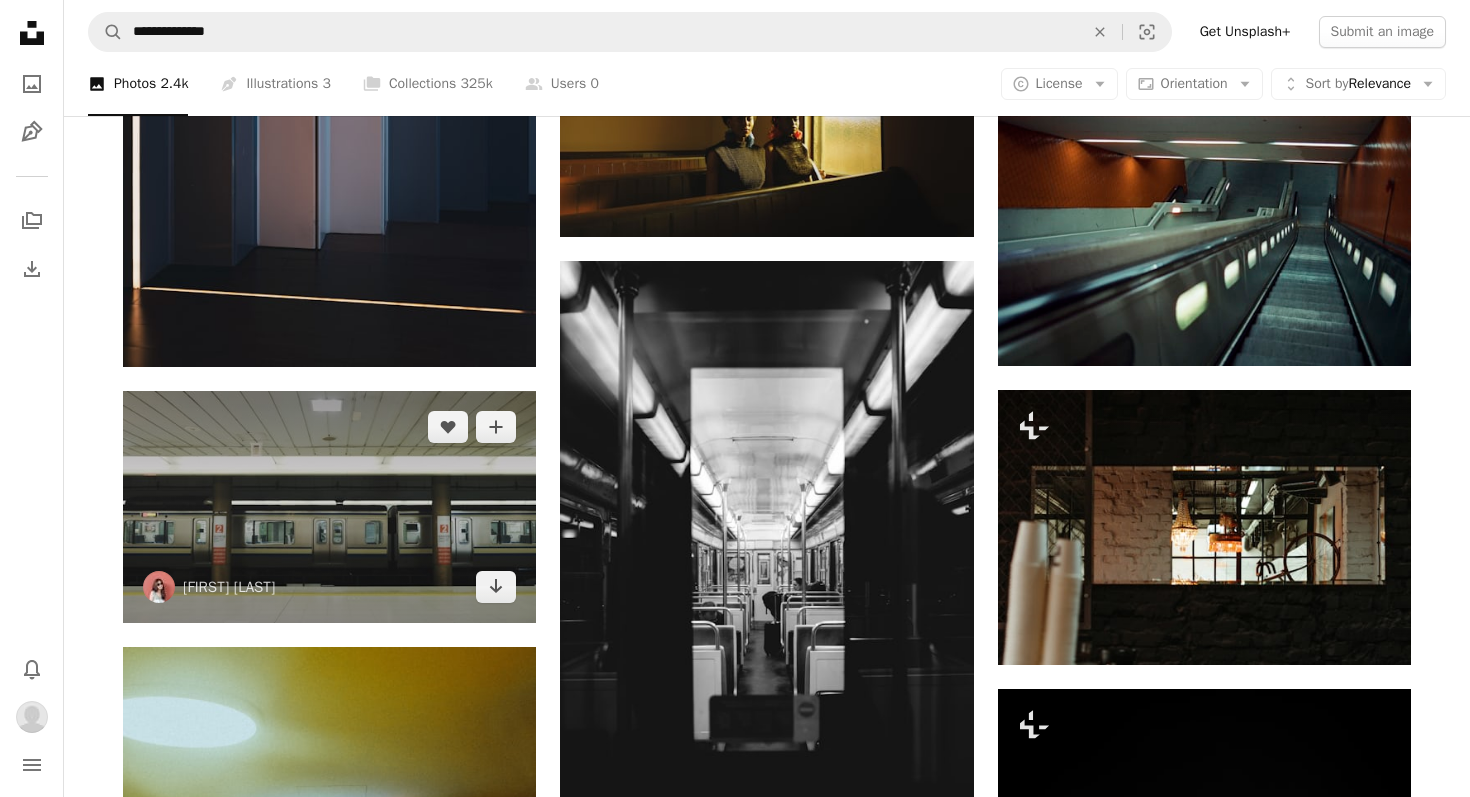 click at bounding box center [329, 507] 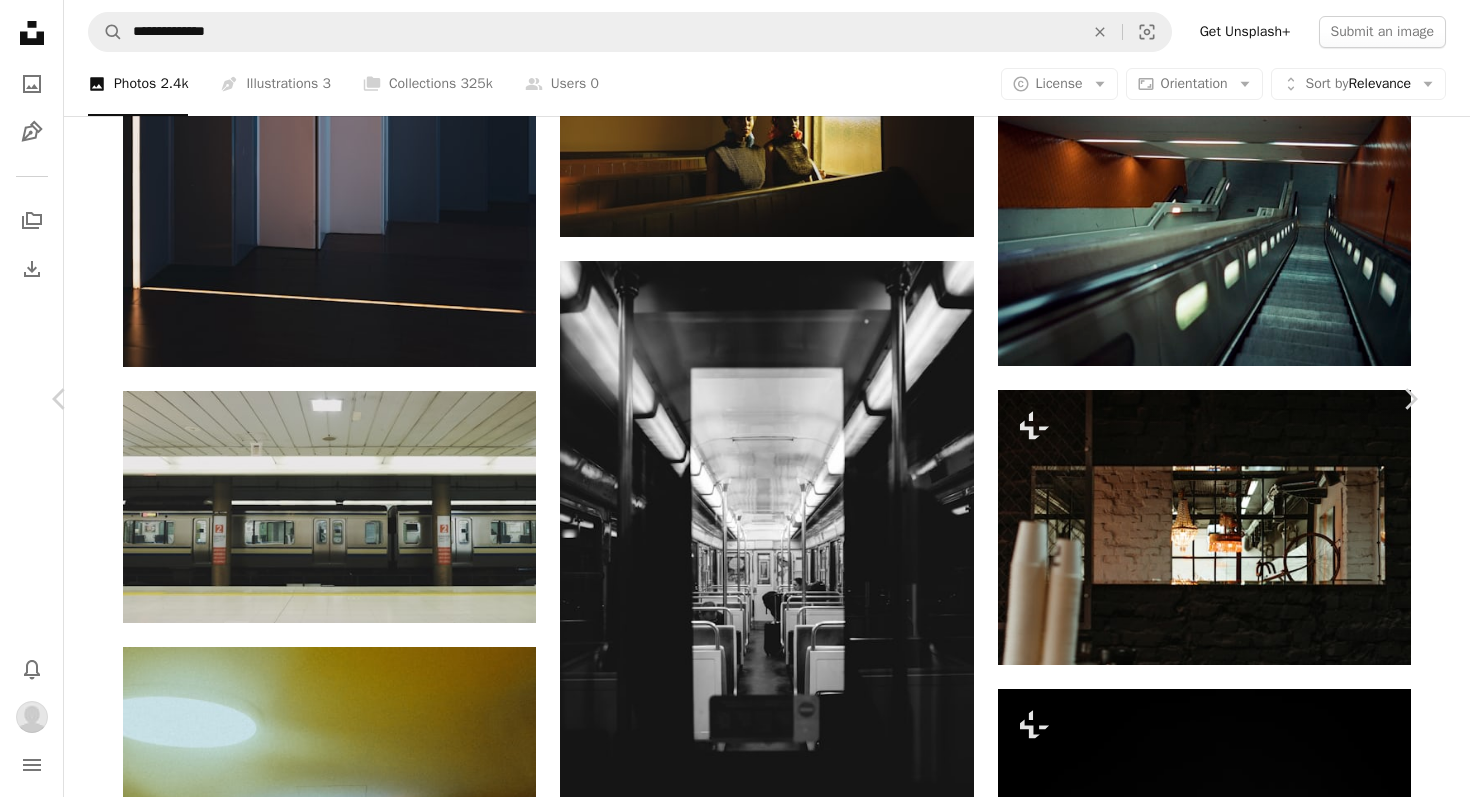click on "A heart" 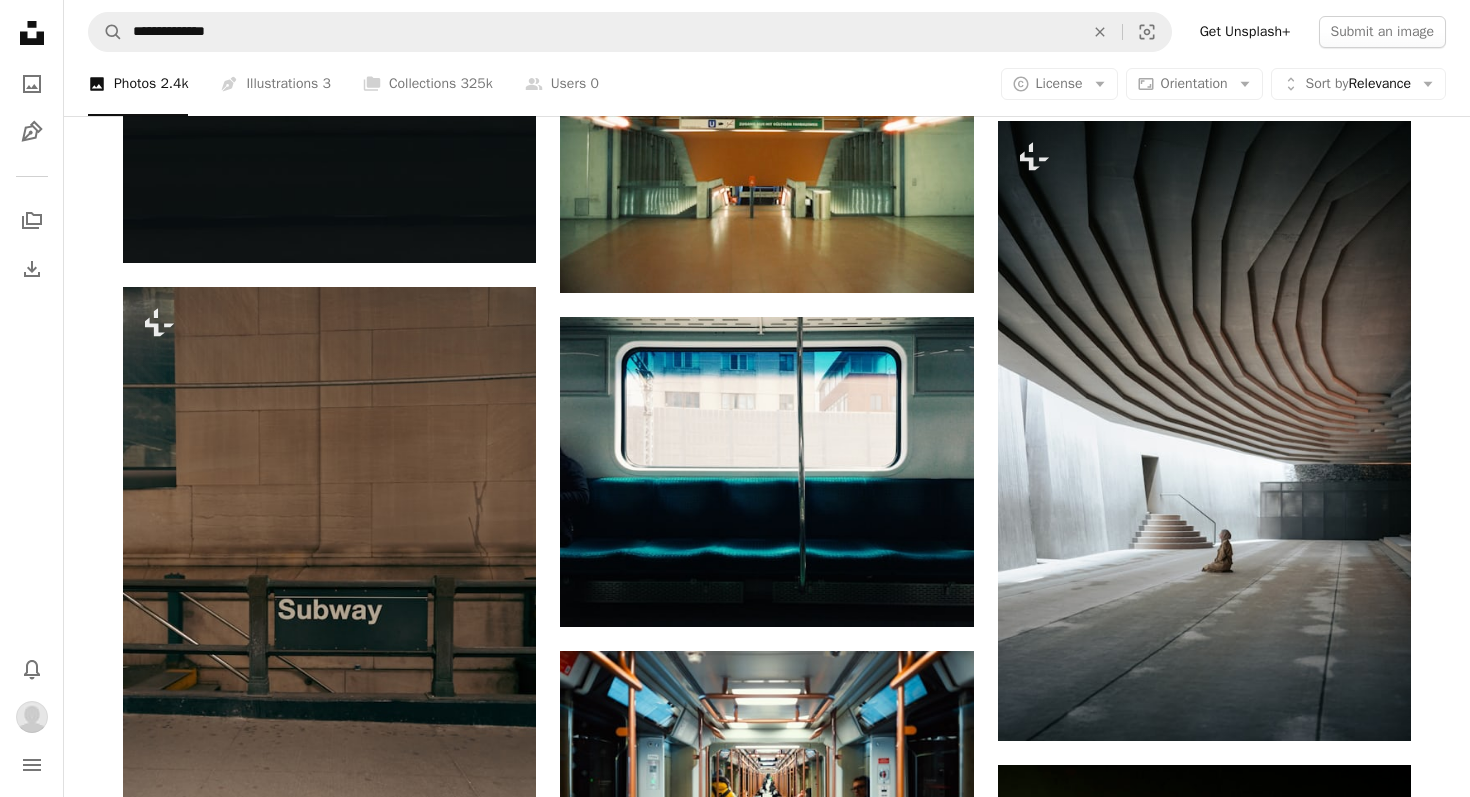 scroll, scrollTop: 28311, scrollLeft: 0, axis: vertical 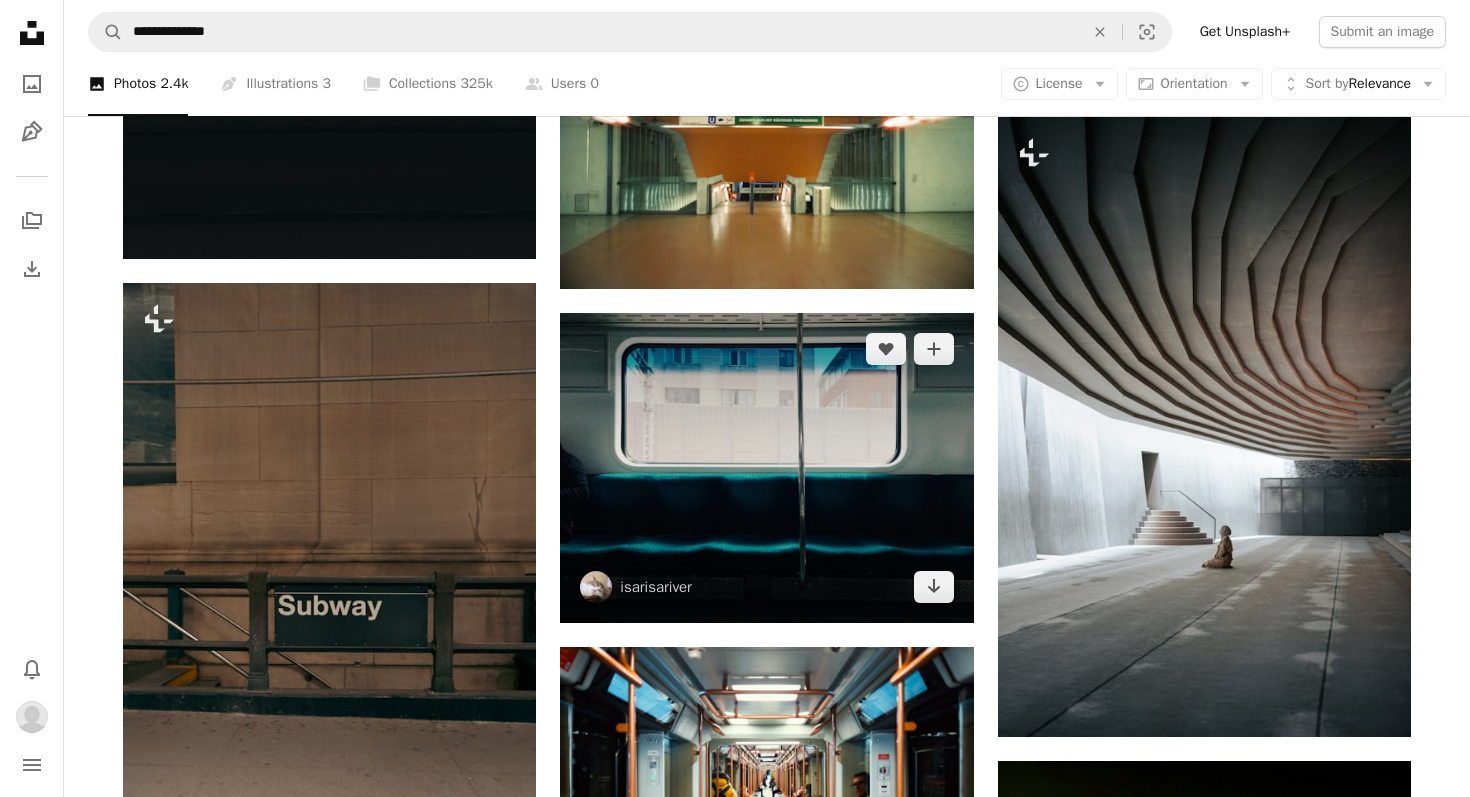 click at bounding box center [766, 468] 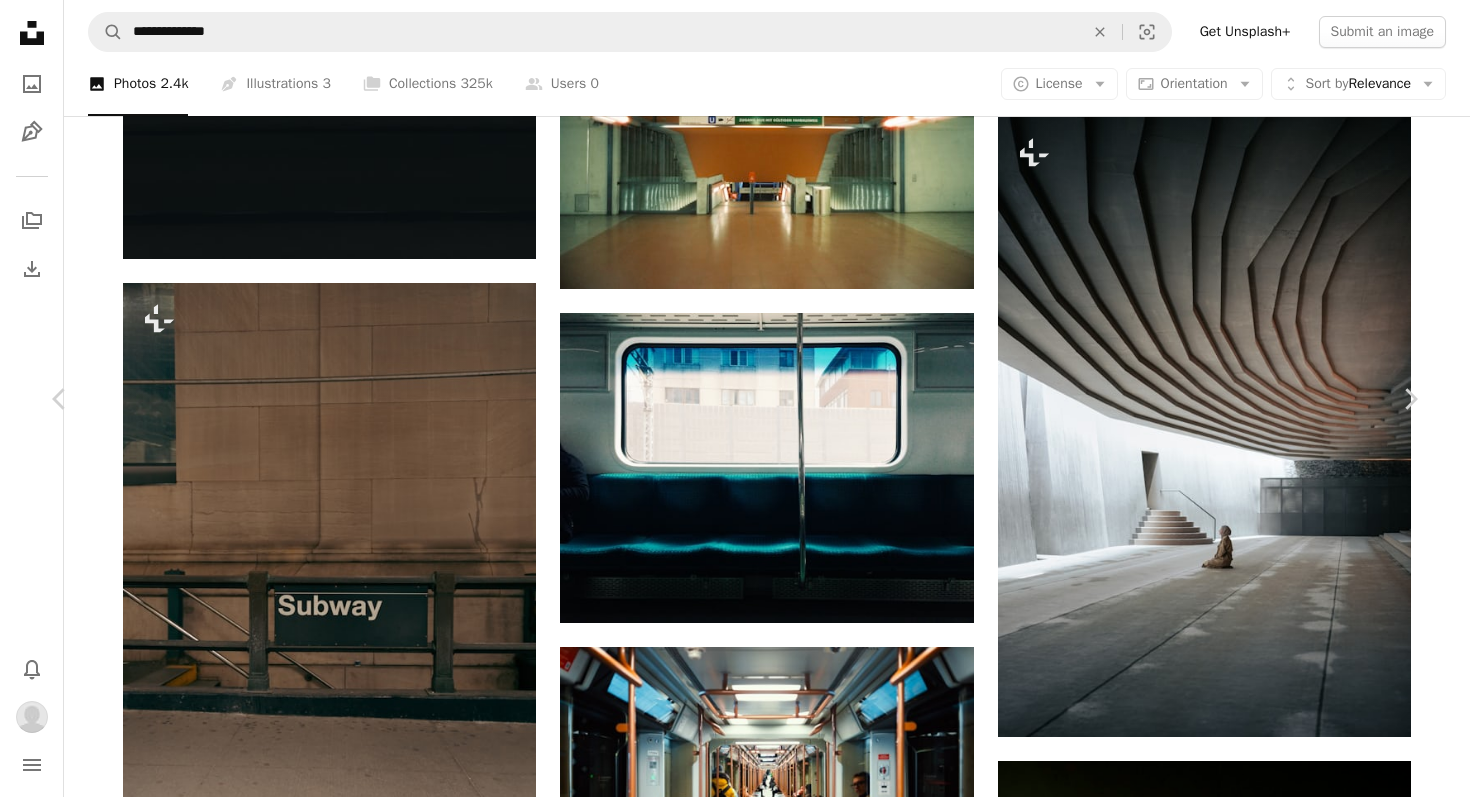 click 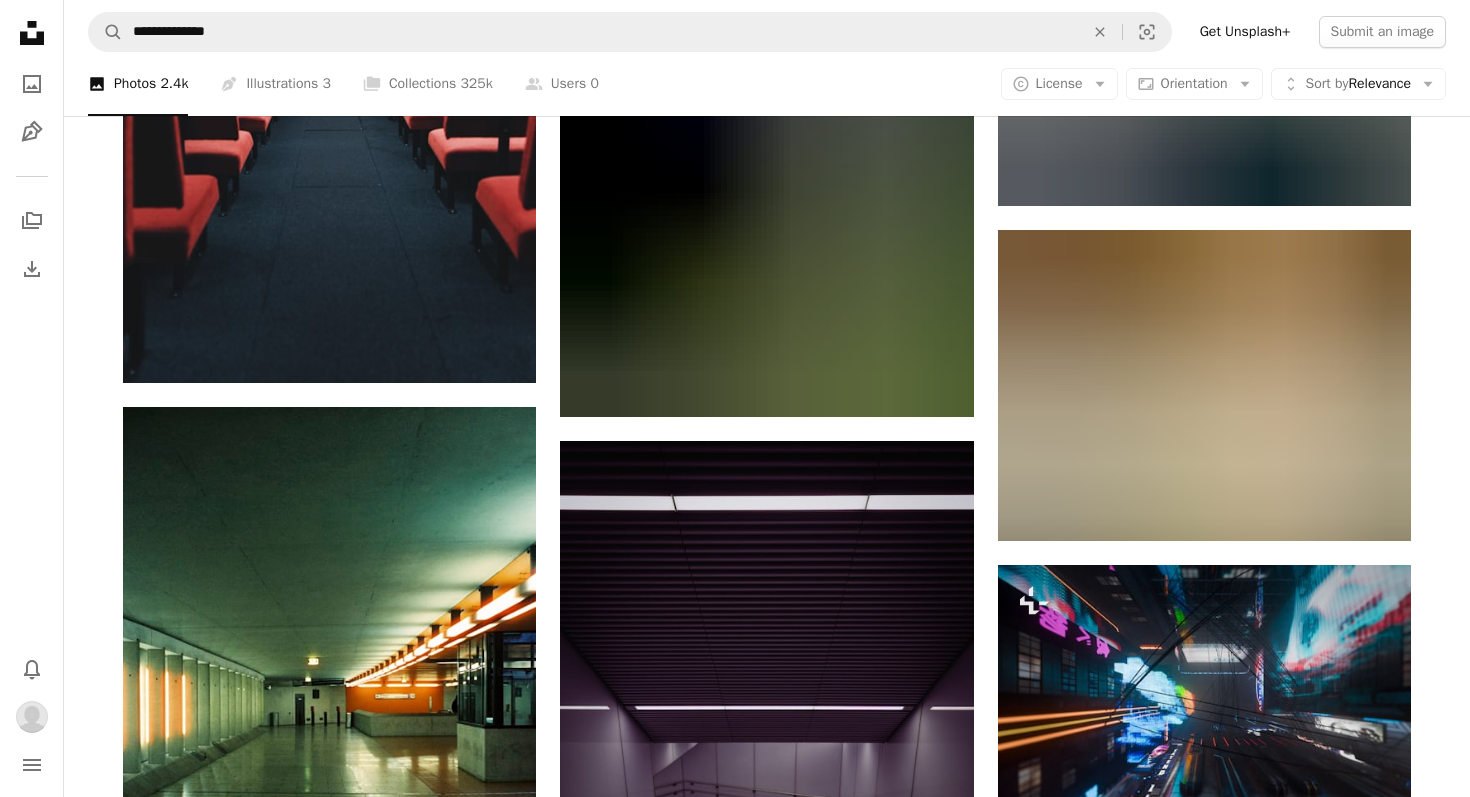 scroll, scrollTop: 31666, scrollLeft: 0, axis: vertical 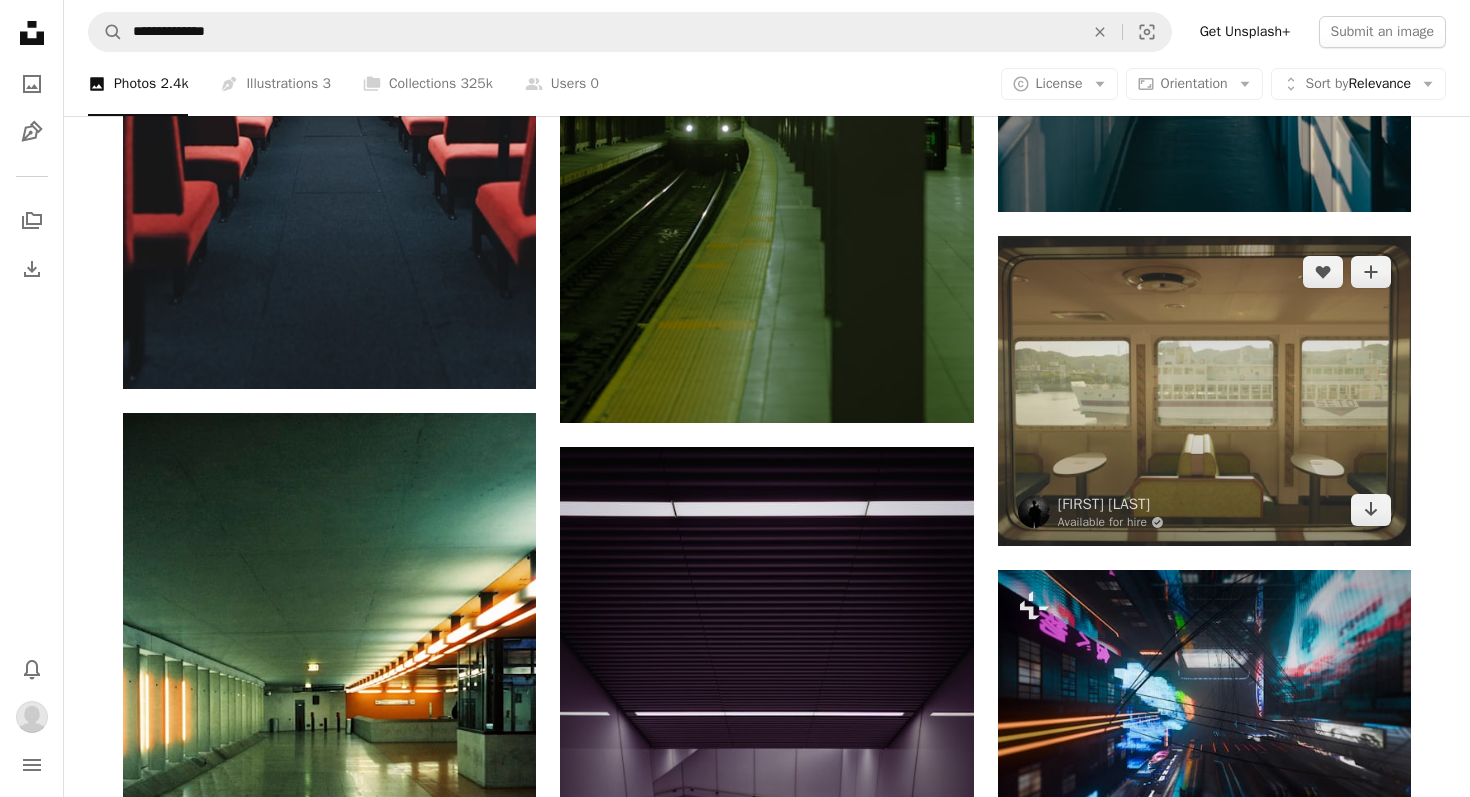 click at bounding box center [1204, 391] 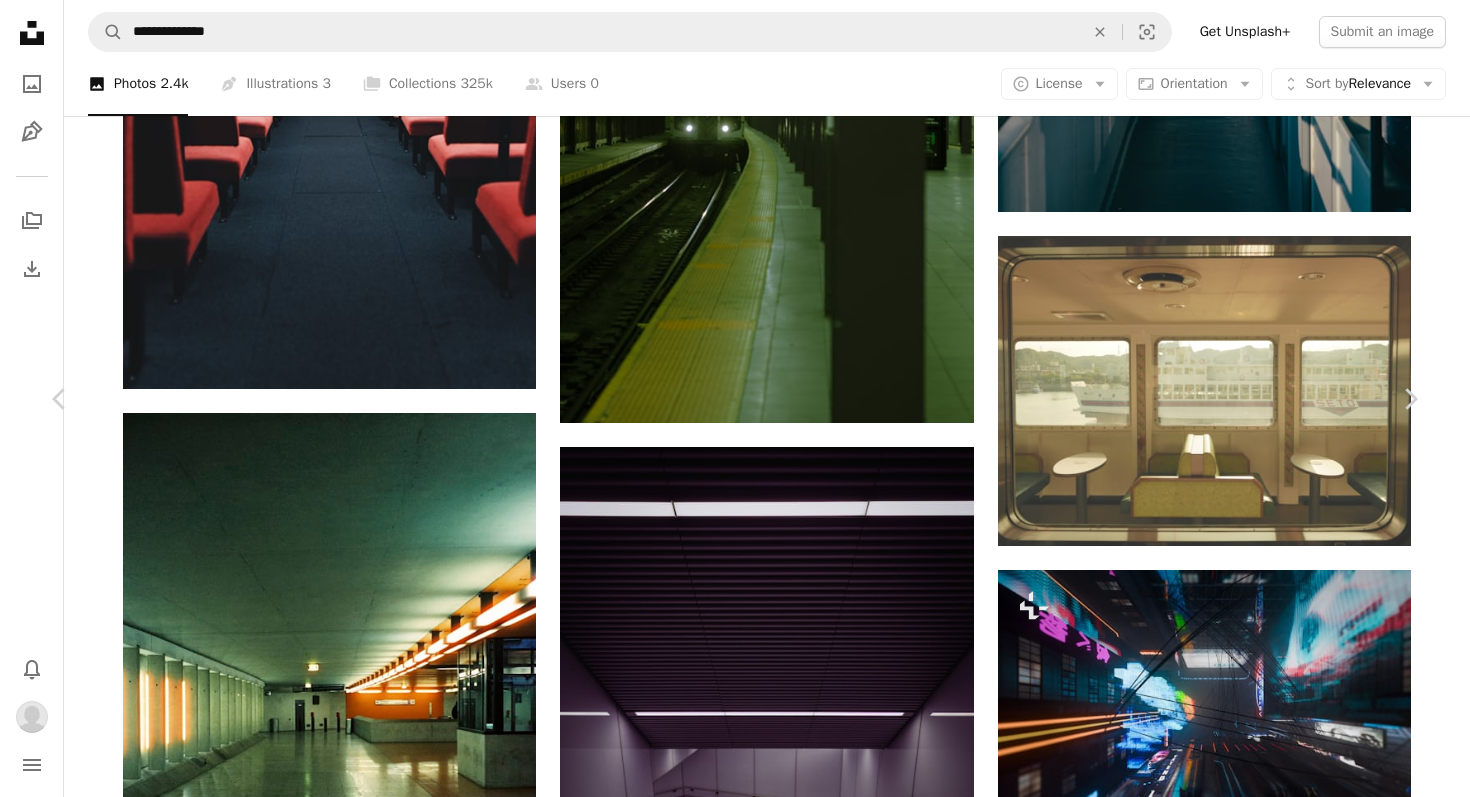 click on "A heart" at bounding box center [1000, 3065] 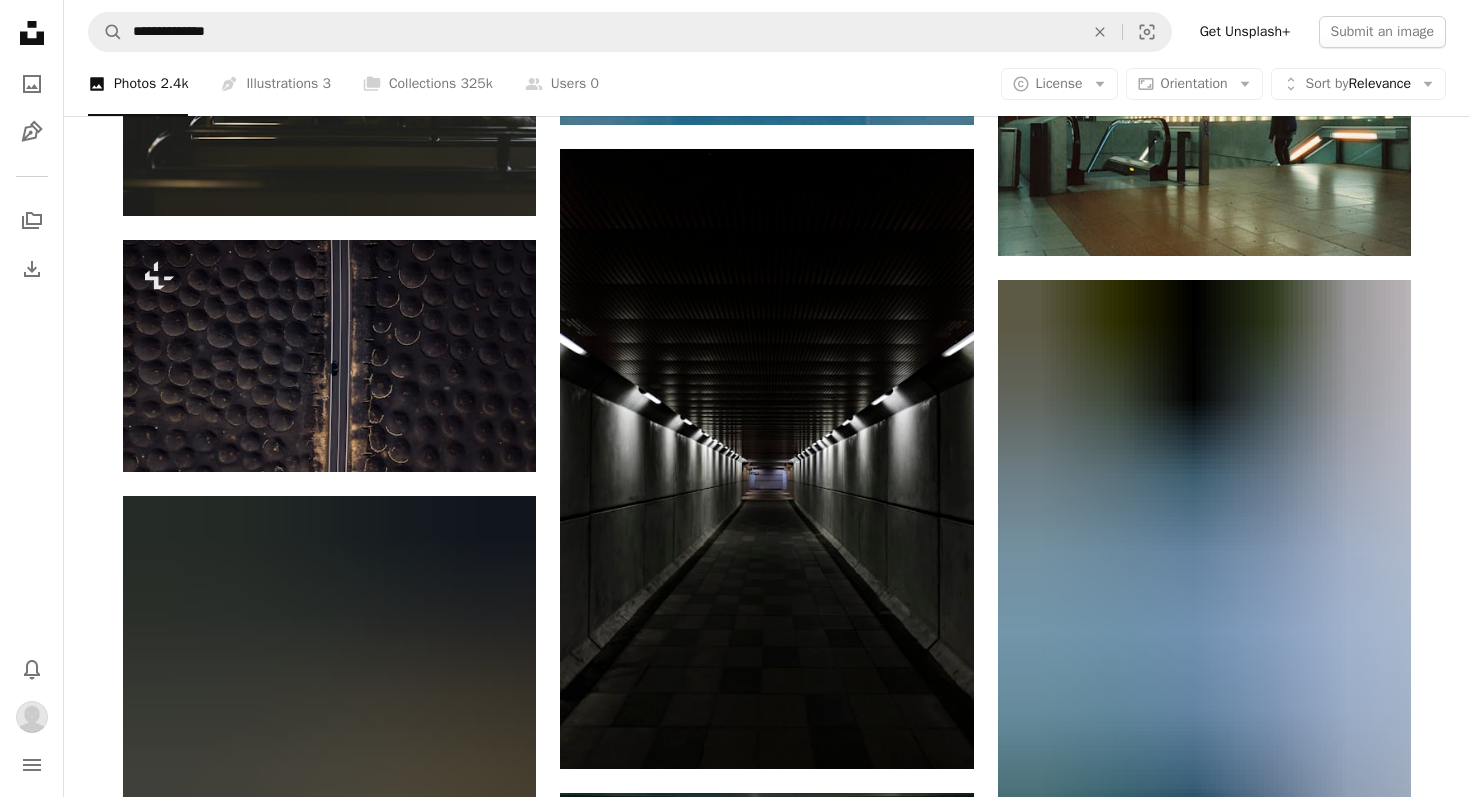 scroll, scrollTop: 37892, scrollLeft: 0, axis: vertical 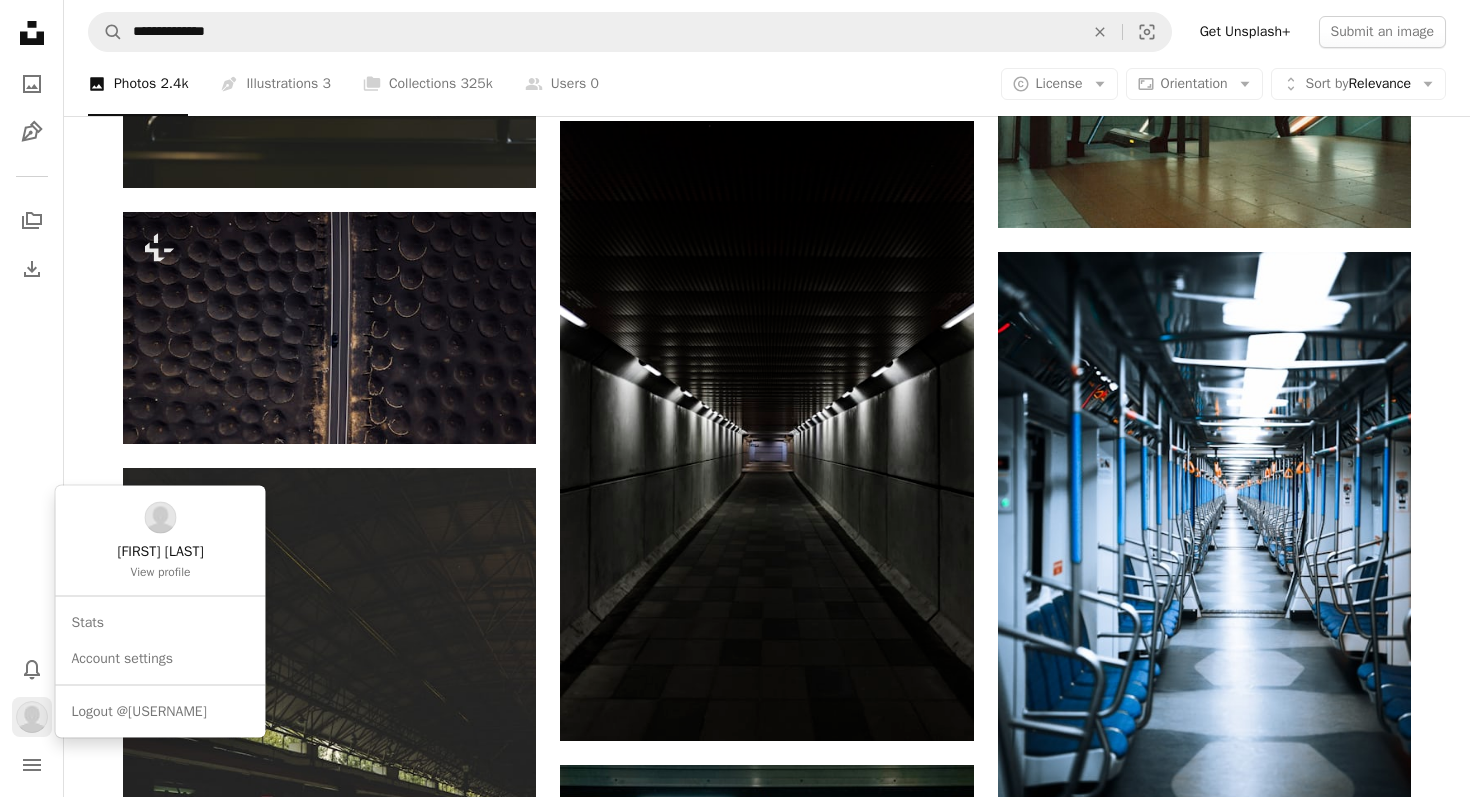 click at bounding box center [32, 717] 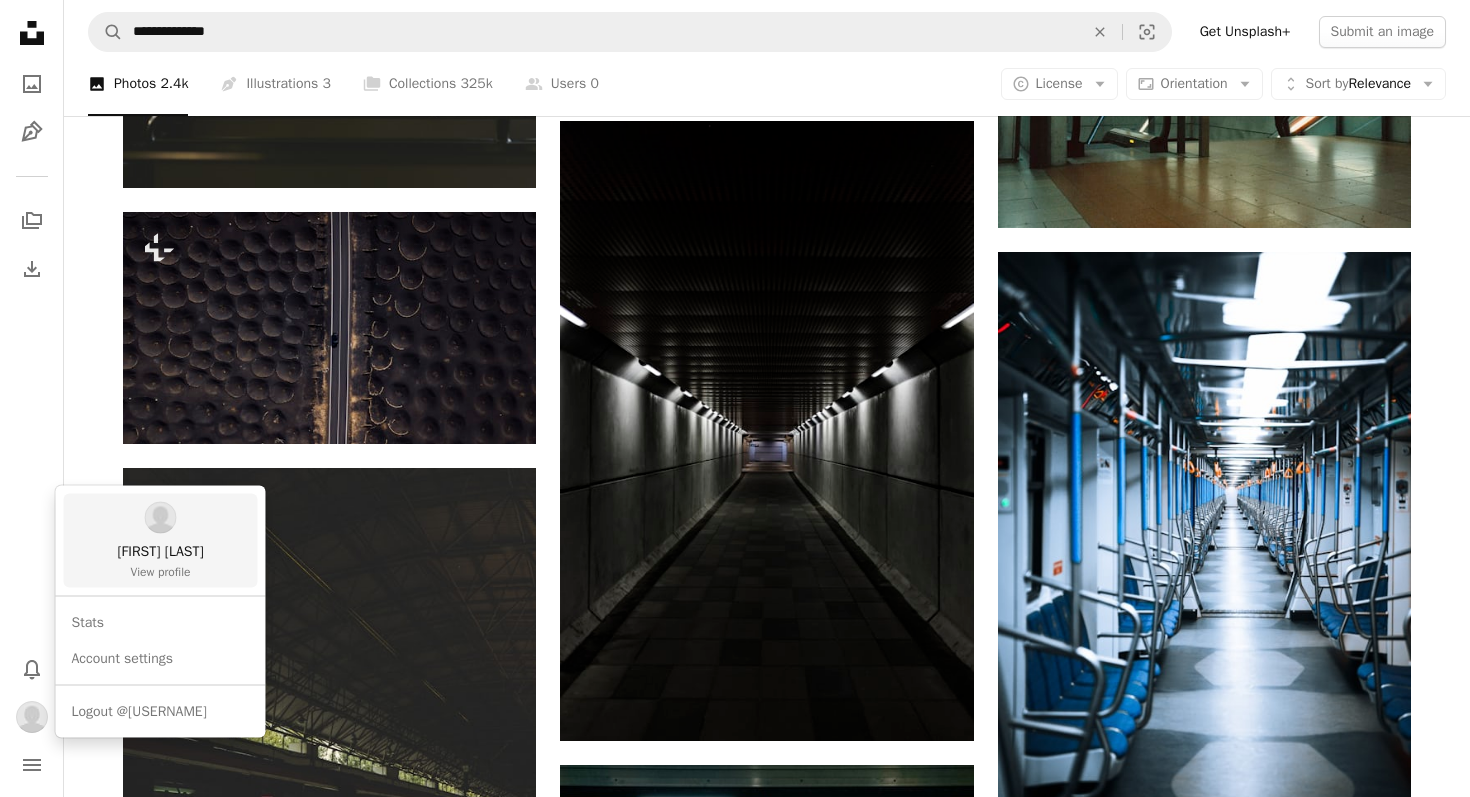 click on "[FIRST] [LAST]" at bounding box center (160, 552) 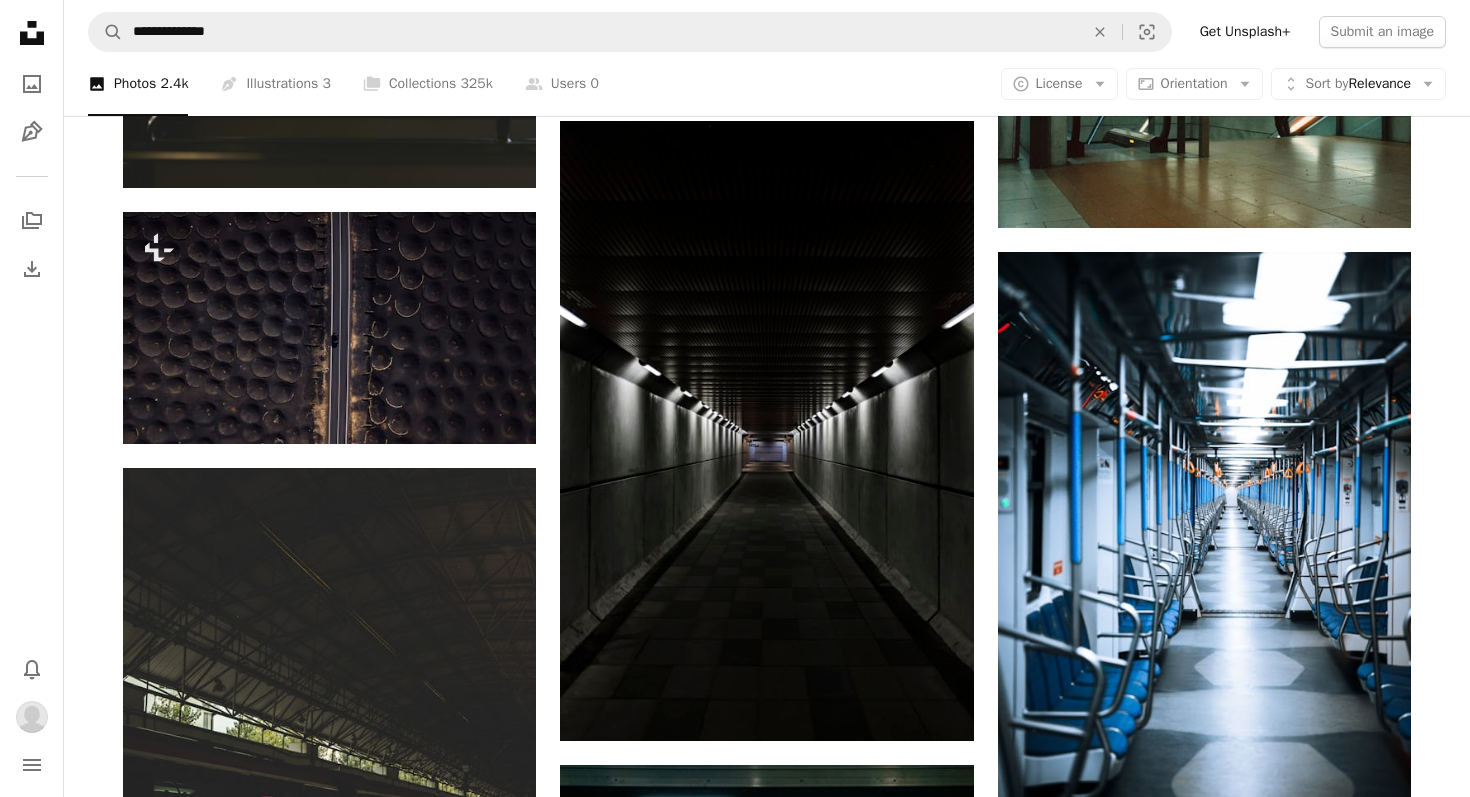 scroll, scrollTop: 0, scrollLeft: 0, axis: both 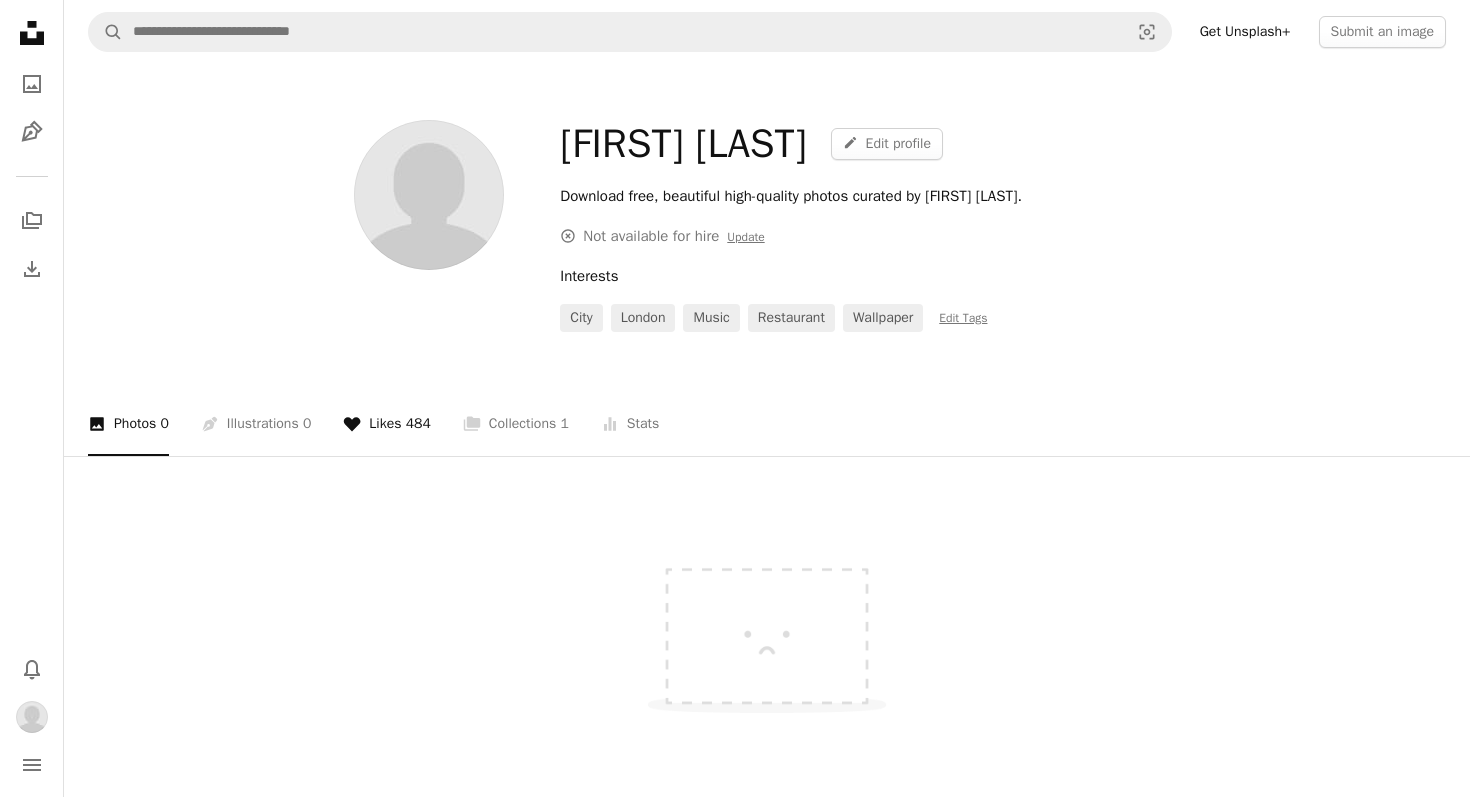 click on "A heart Likes   484" at bounding box center (387, 424) 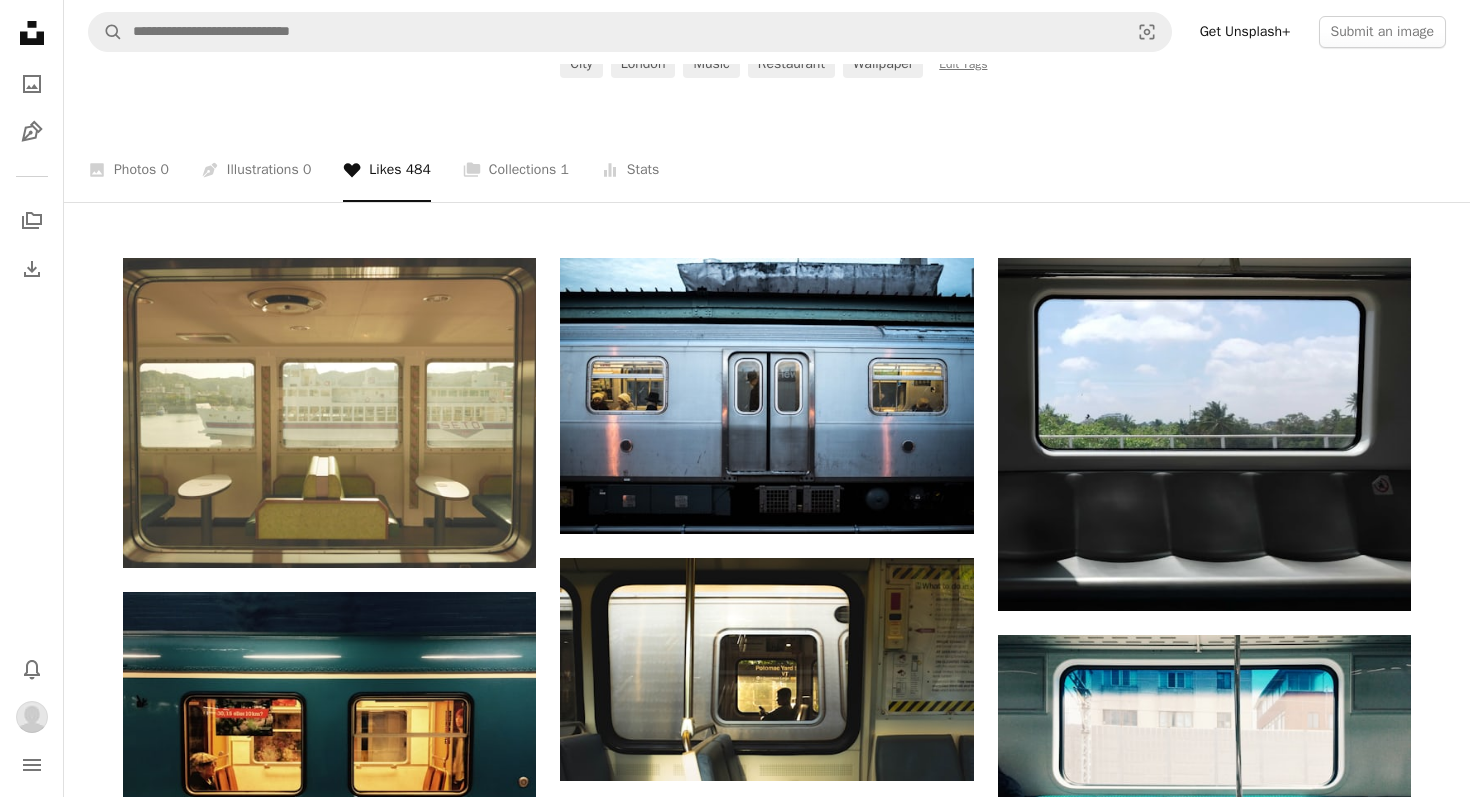 scroll, scrollTop: 258, scrollLeft: 0, axis: vertical 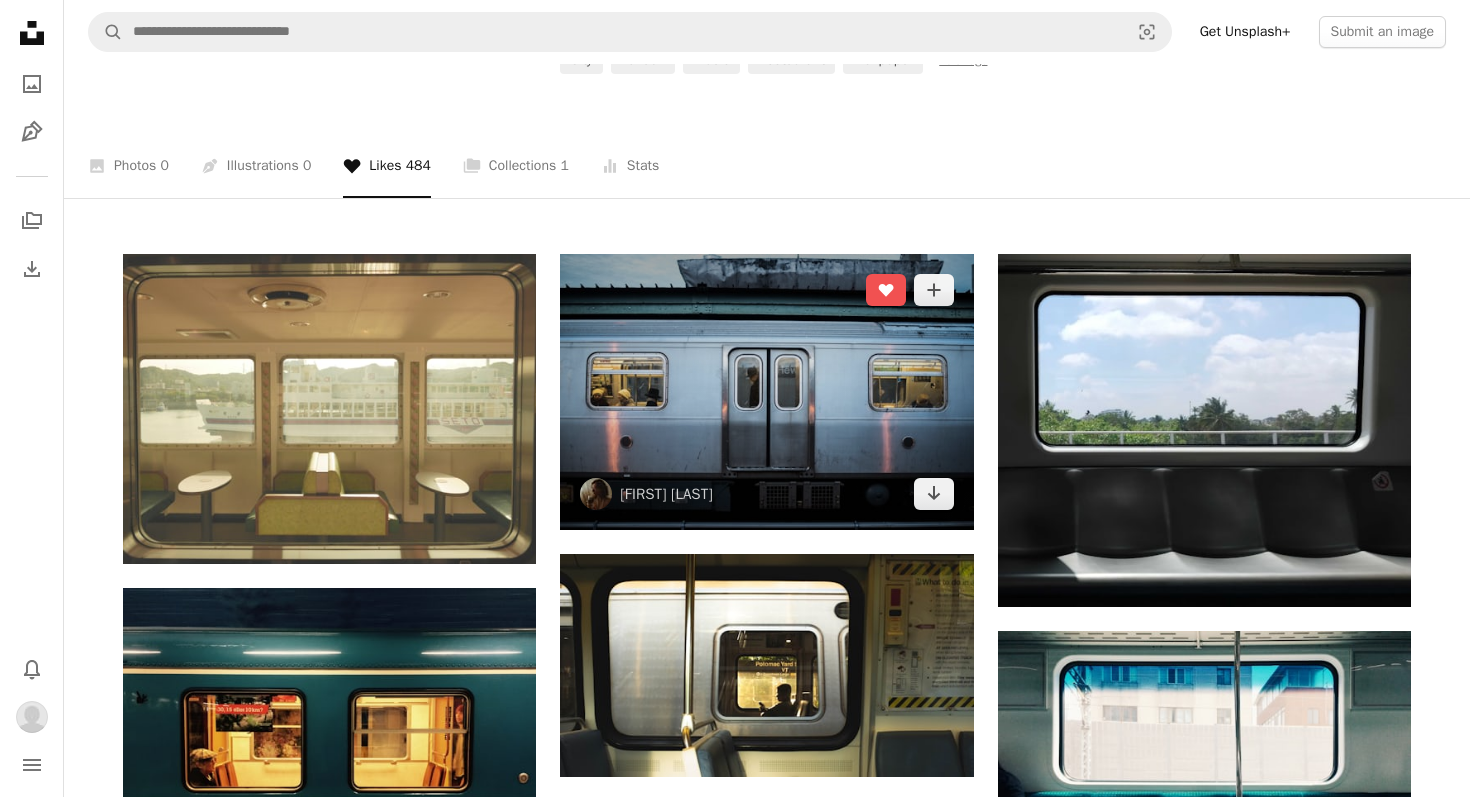 click at bounding box center [766, 392] 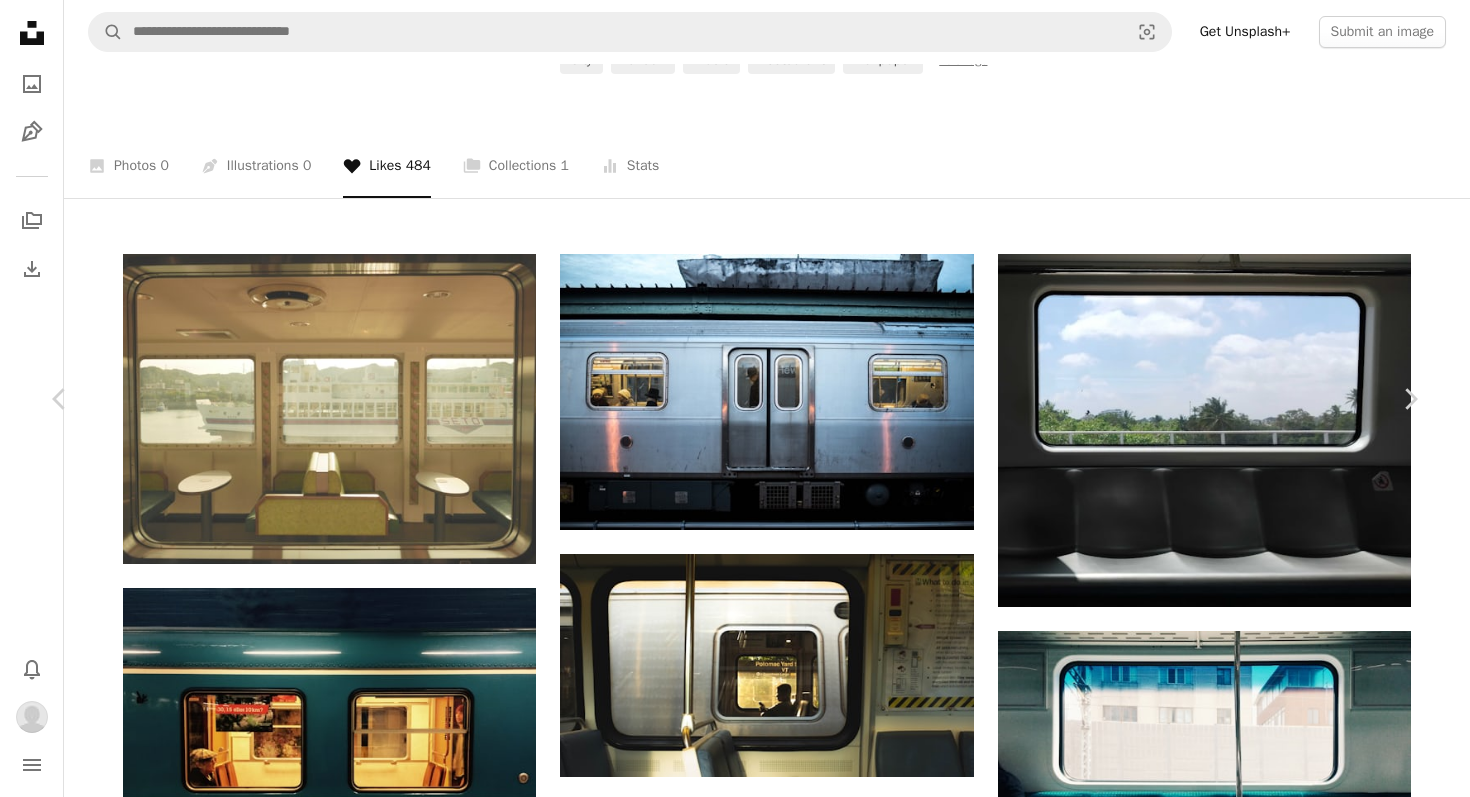 scroll, scrollTop: 3161, scrollLeft: 0, axis: vertical 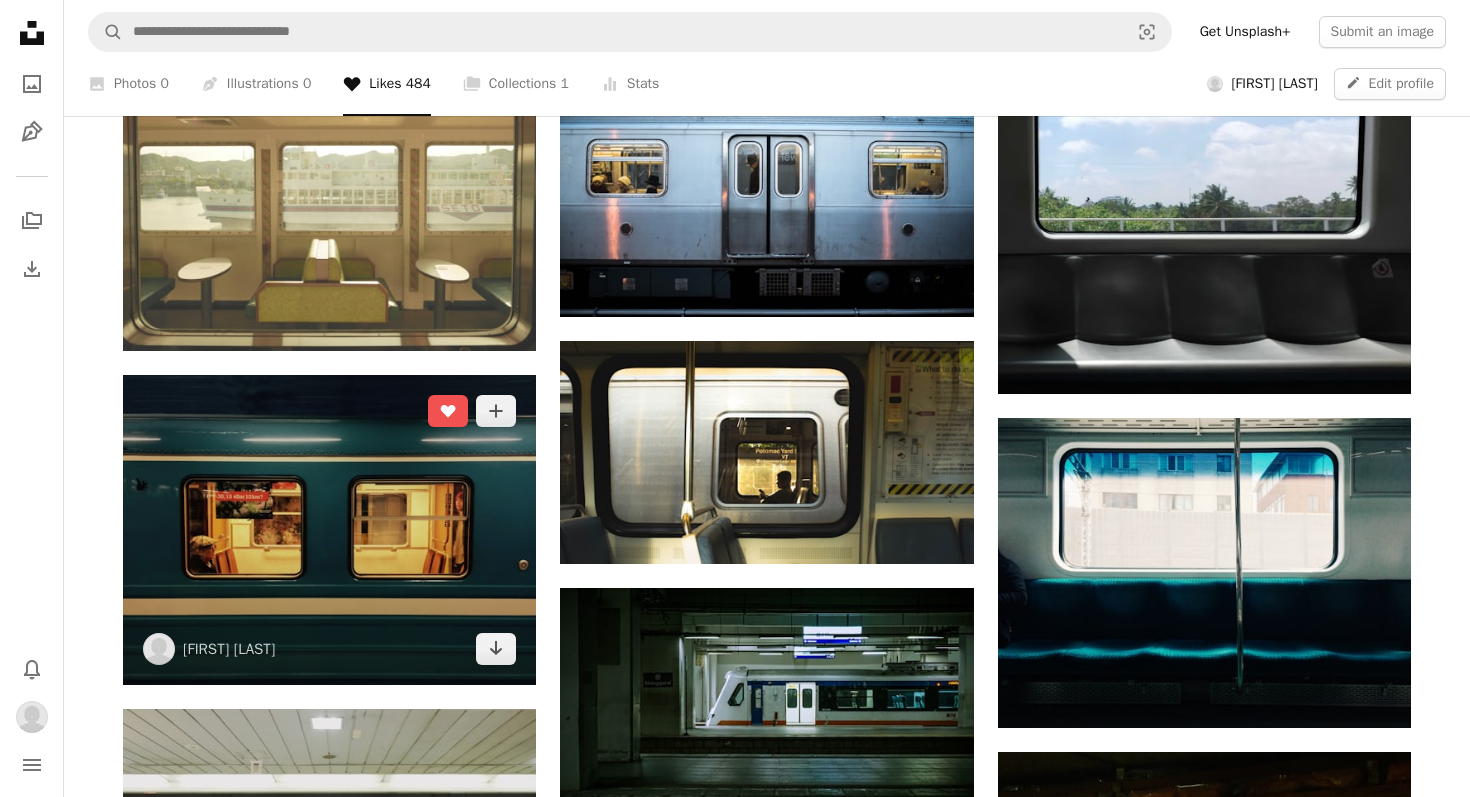 click at bounding box center [329, 530] 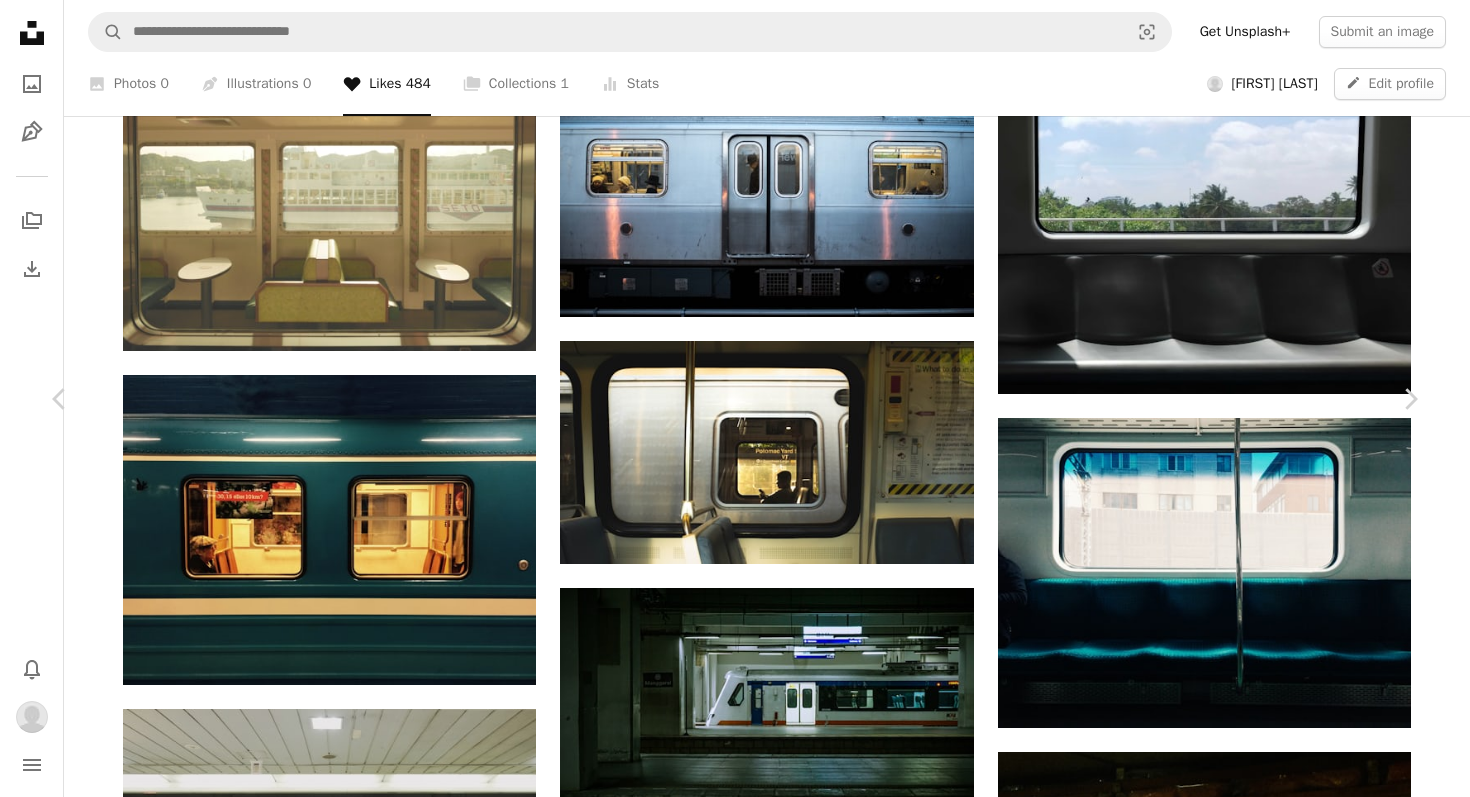click on "Download" at bounding box center (1235, 5757) 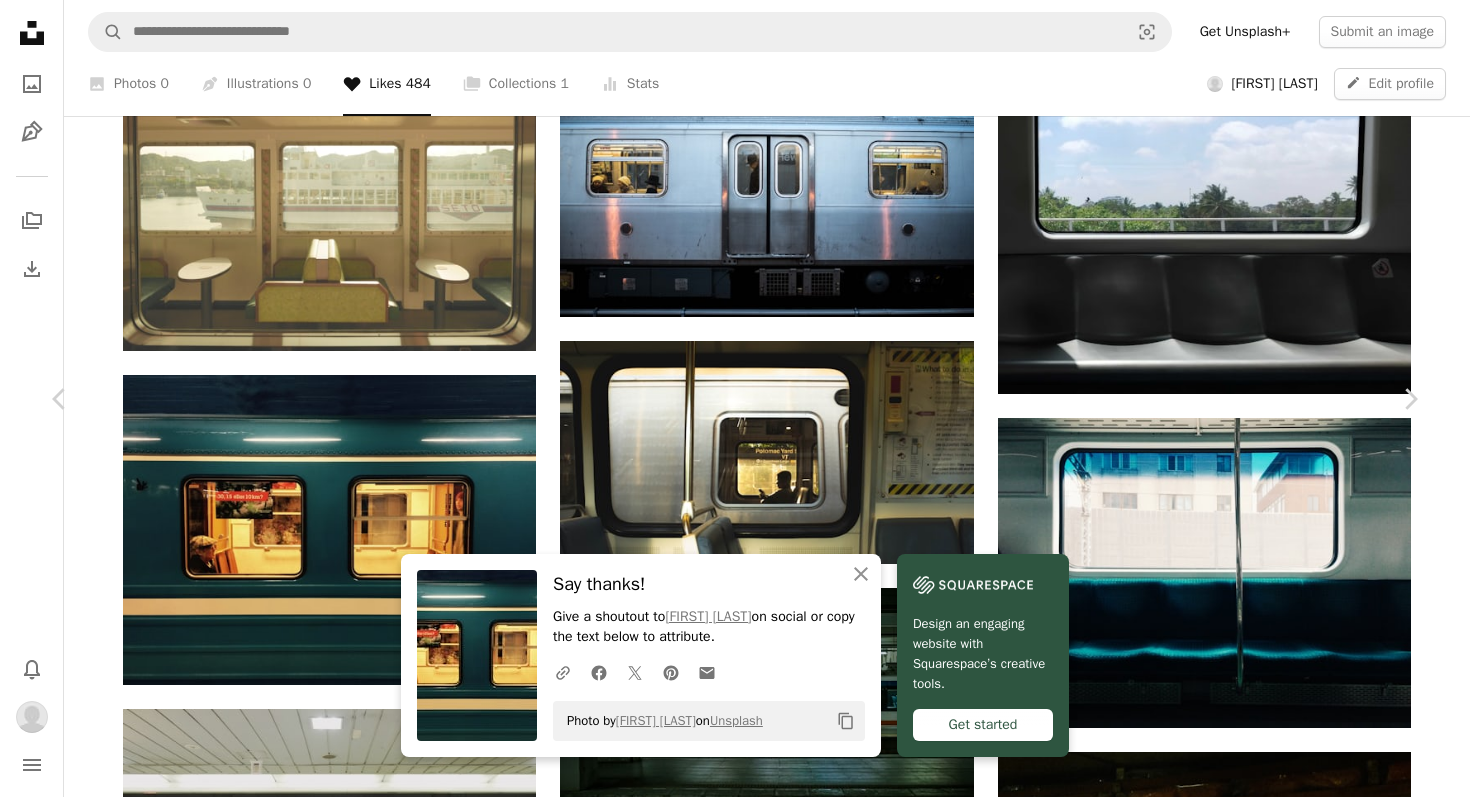 click on "An X shape Chevron left Chevron right An X shape Close Say thanks! Give a shoutout to  [FIRST] [LAST]  on social or copy the text below to attribute. A URL sharing icon (chains) Facebook icon X (formerly Twitter) icon Pinterest icon An envelope Photo by  [FIRST] [LAST]  on  Unsplash
Copy content Design an engaging website with Squarespace’s creative tools. Get started [FIRST] [LAST] [USERNAME] A heart A plus sign Edit image   Plus sign for Unsplash+ Download Chevron down Zoom in Views 79,372 Downloads 670 Featured in Street Photography A forward-right arrow Share Info icon Info More Actions Subway train Norra Djurgården A map marker Norra Djurgården, [CITY], [STATE] Calendar outlined Published on  November 1, 2021 Camera Apple, iPhone 5s Safety Free to use under the  Unsplash License people street photography subway human train vehicle transportation [STATE] [CITY] train station terminal Browse premium related images on iStock  |  Save 20% with code UNSPLASH20 View more on iStock  ↗ Related images" at bounding box center [735, 6108] 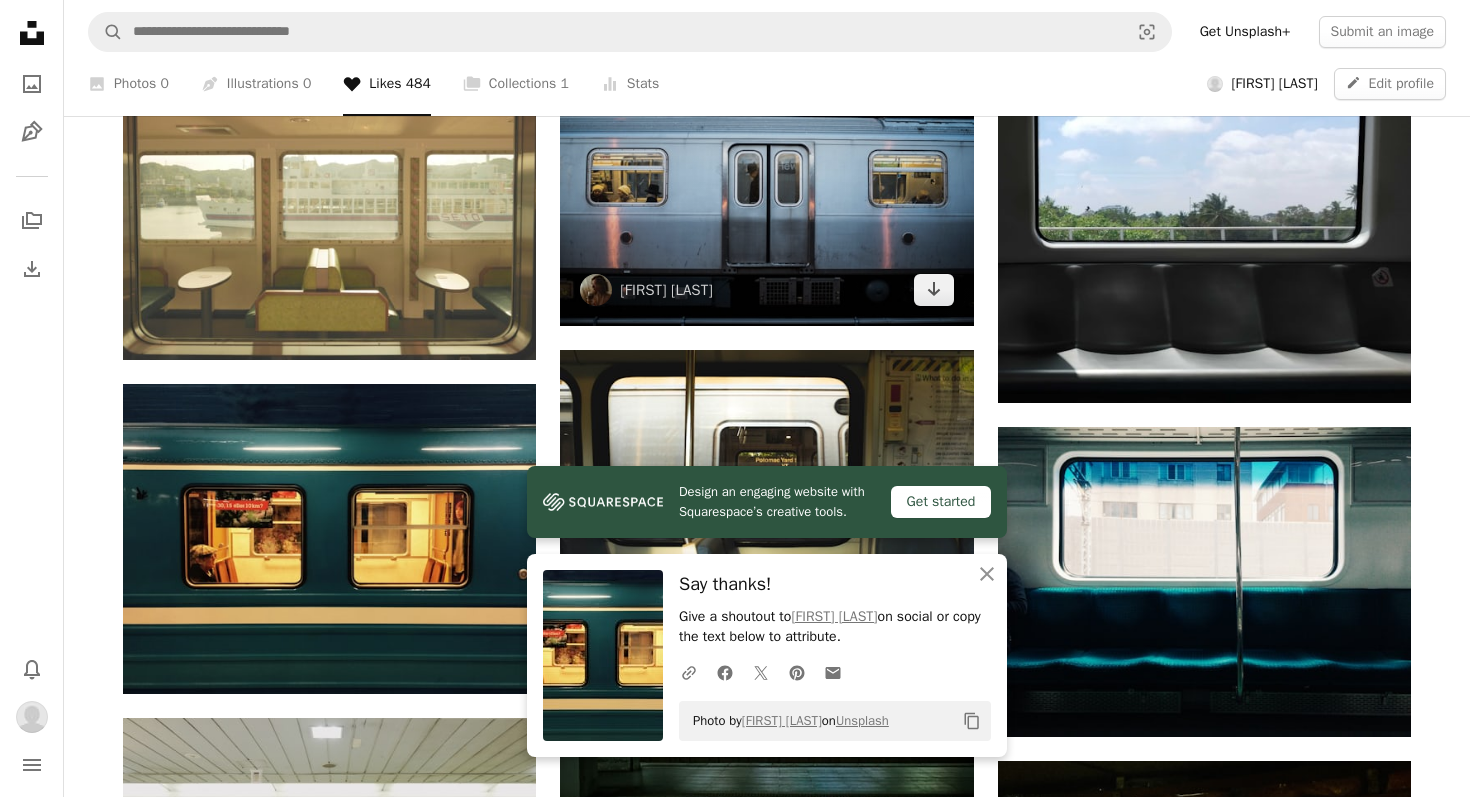 scroll, scrollTop: 464, scrollLeft: 0, axis: vertical 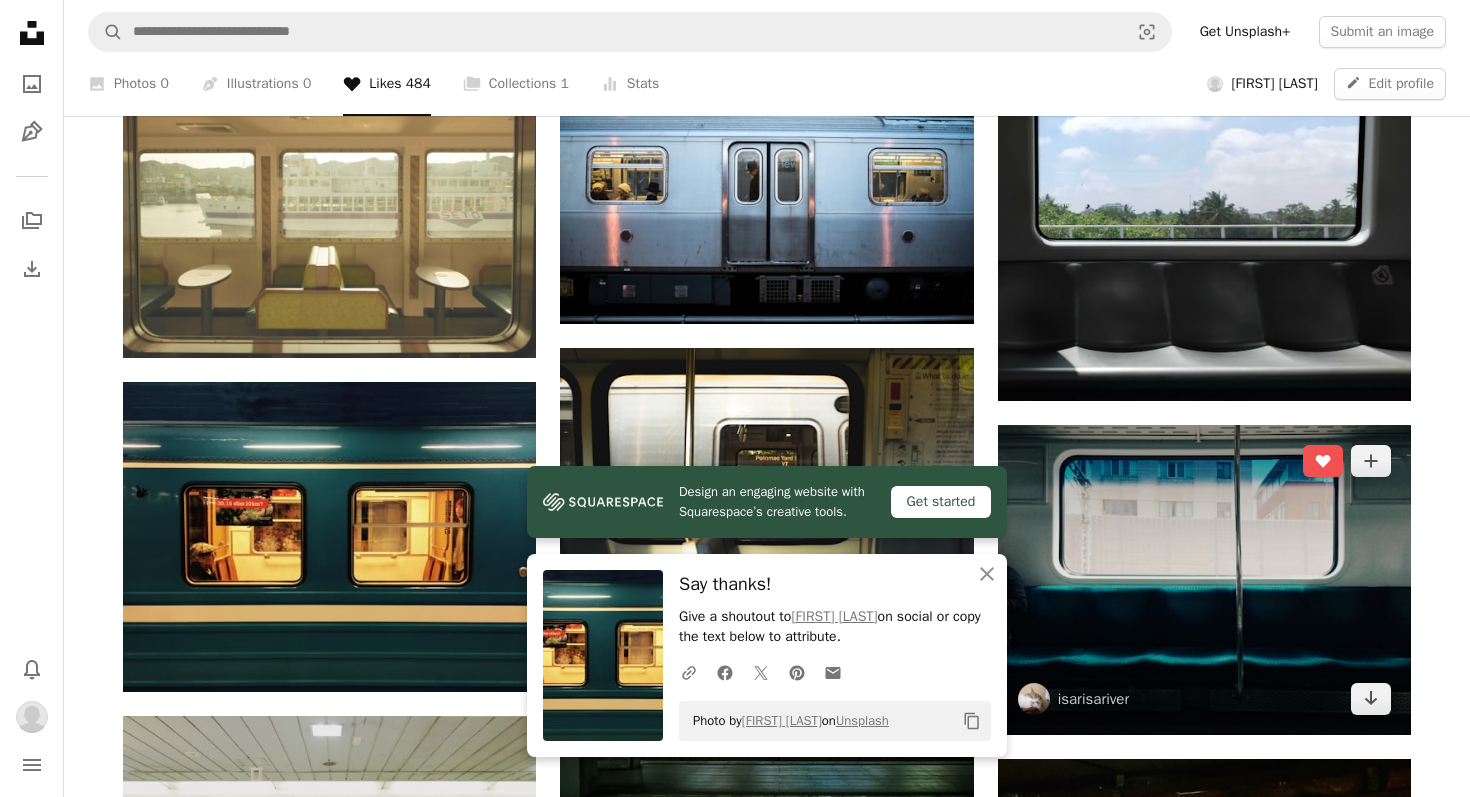 click at bounding box center (1204, 580) 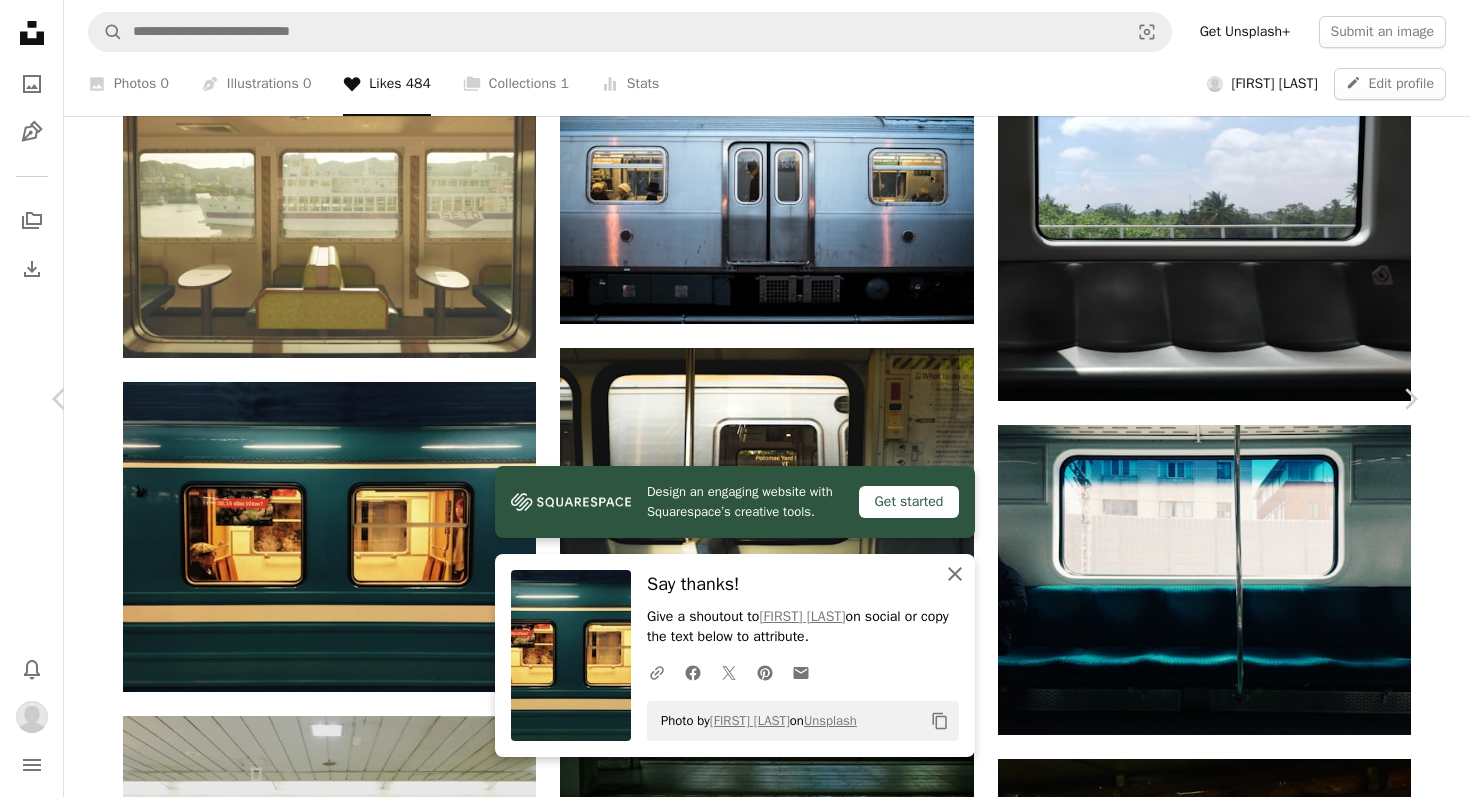 click 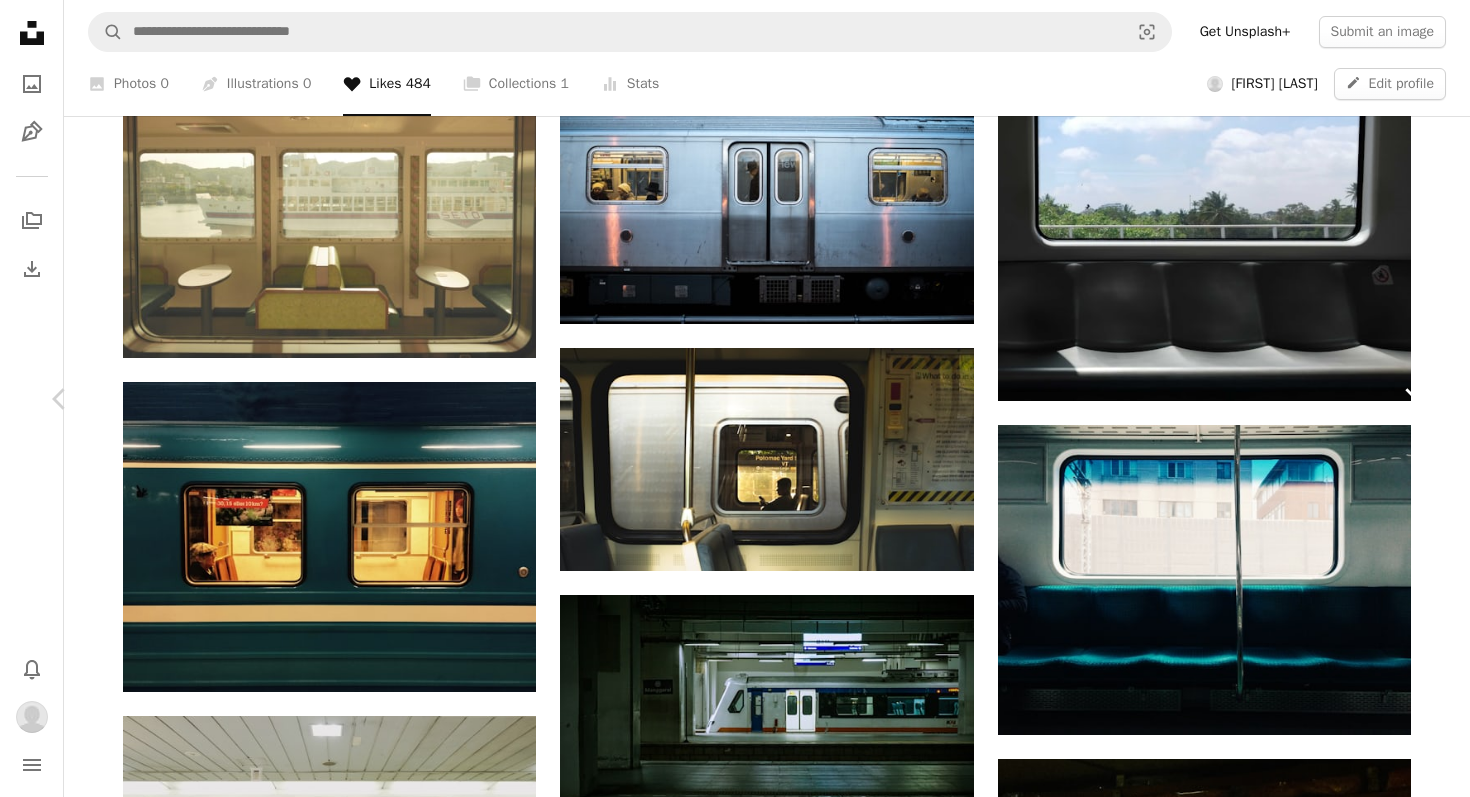 scroll, scrollTop: 3450, scrollLeft: 0, axis: vertical 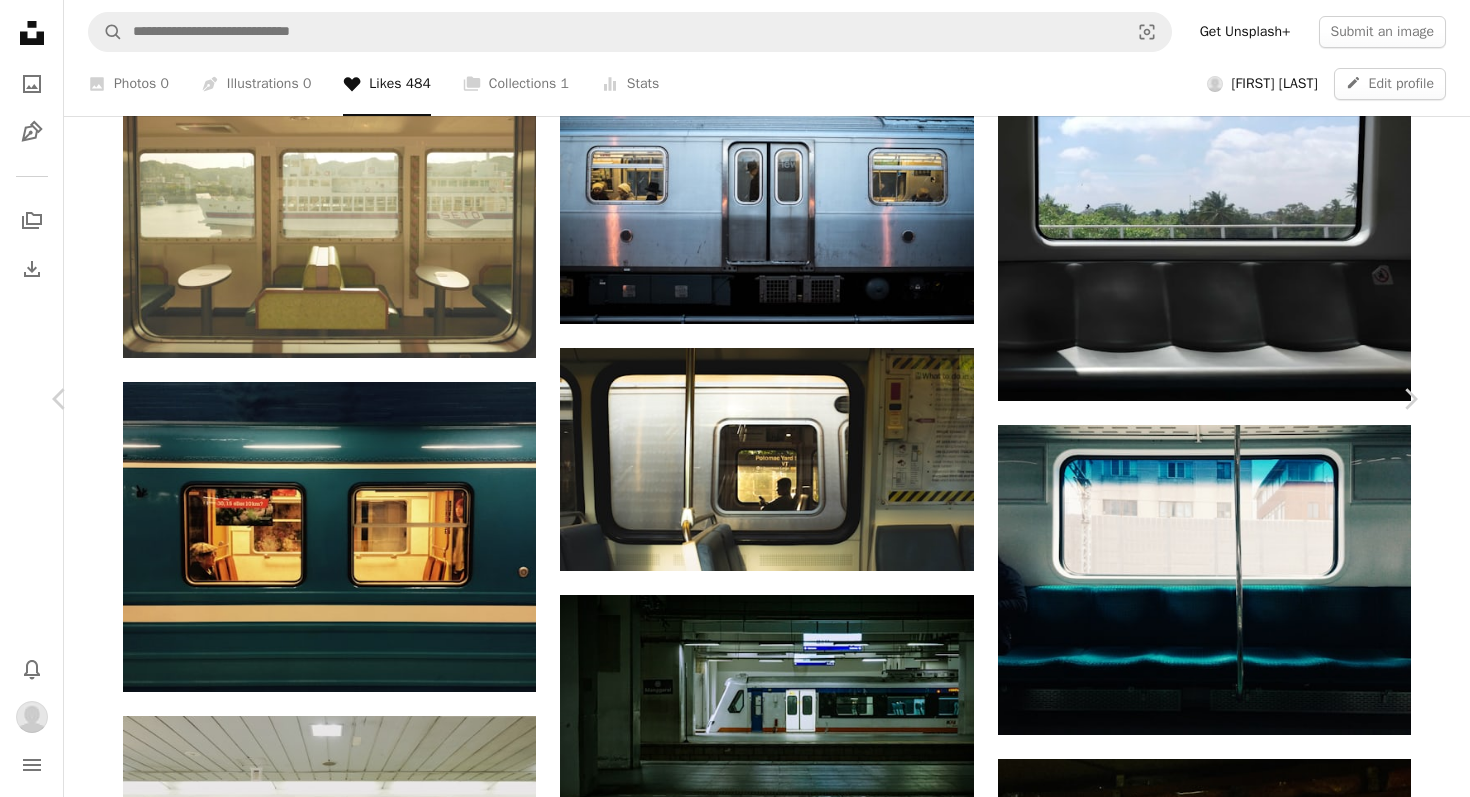 click on "An X shape Chevron left Chevron right [FIRST] [LAST] Available for hire A checkmark inside of a circle A heart A plus sign Edit image   Plus sign for Unsplash+ Download Chevron down Zoom in Views 4,904 Downloads 25 A forward-right arrow Share Info icon Info More Actions It doesn't always need to be crowded, but that train is truly luxurious. Calendar outlined Published on  August 12, 2024 Camera SONY, ILCE-6000 Safety Free to use under the  Unsplash License human train vehicle subway railway train track terminal Browse premium related images on iStock  |  Save 20% with code UNSPLASH20 View more on iStock  ↗ Related images A heart A plus sign [FIRST] [LAST] Arrow pointing down A heart A plus sign [FIRST] [LAST] Available for hire A checkmark inside of a circle Arrow pointing down Plus sign for Unsplash+ A heart A plus sign [FIRST] For  Unsplash+ A lock   Download A heart A plus sign [FIRST] [LAST] Arrow pointing down A heart A plus sign [FIRST] [LAST] Available for hire Arrow pointing down For" at bounding box center (735, 6115) 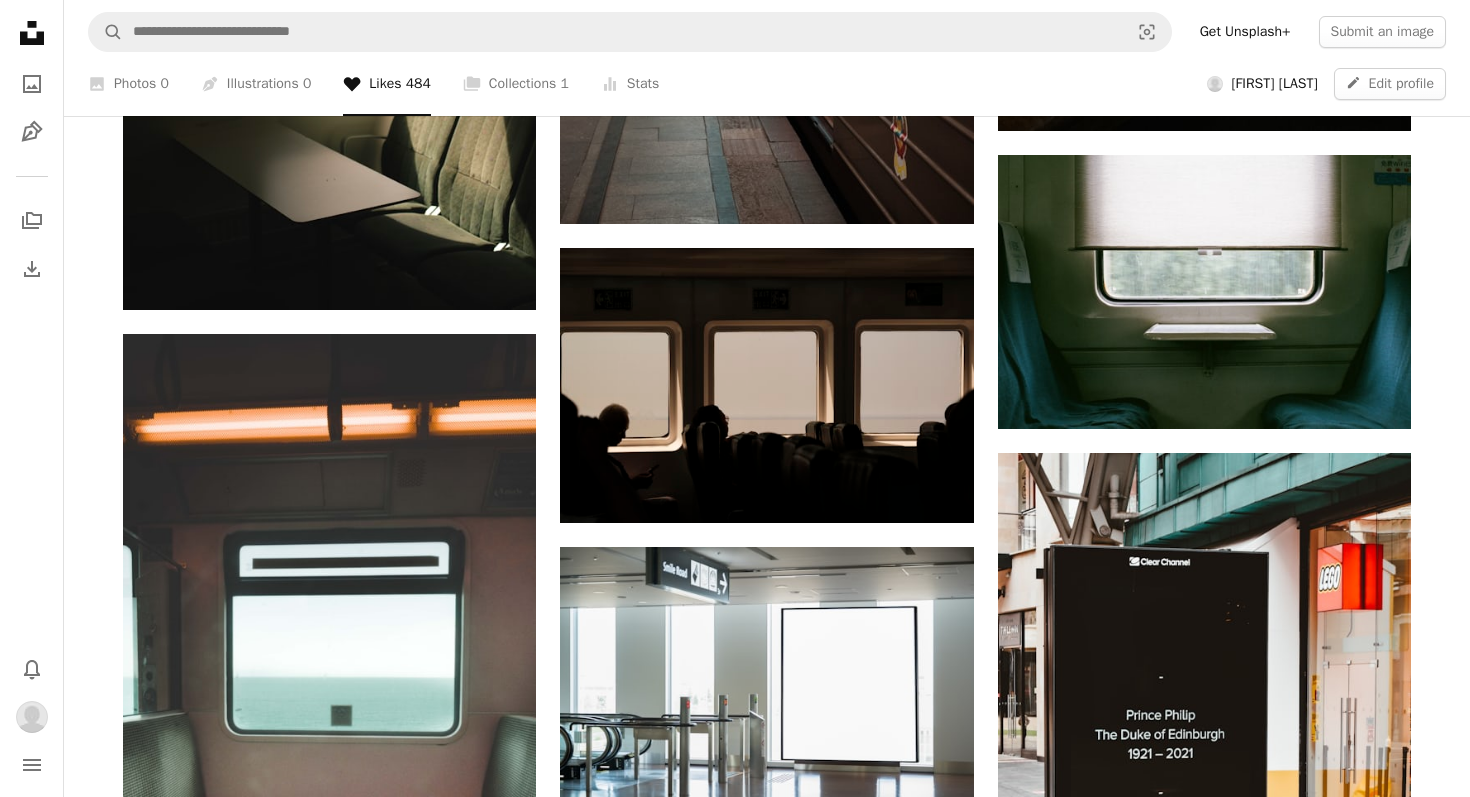 scroll, scrollTop: 1720, scrollLeft: 0, axis: vertical 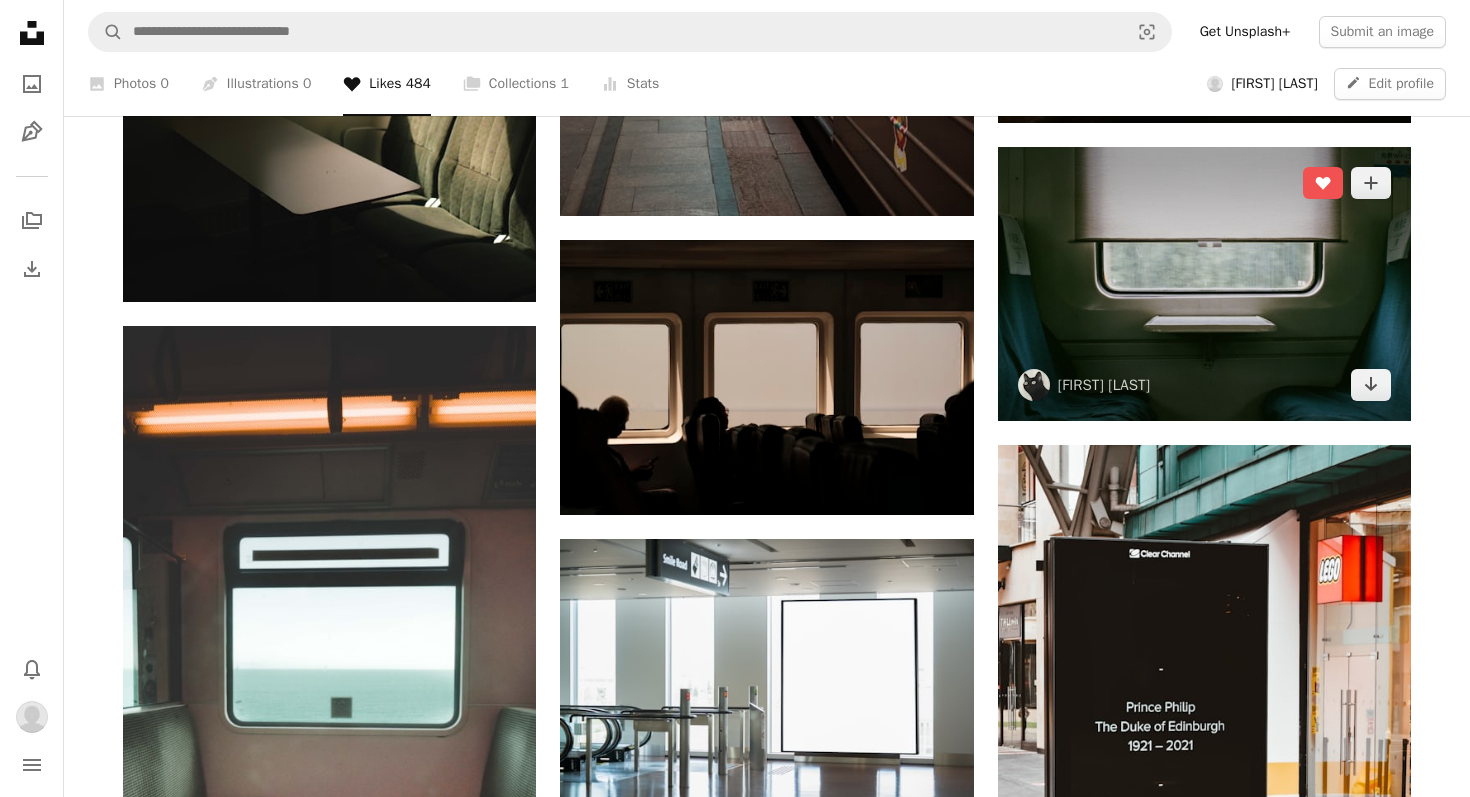 click at bounding box center (1204, 284) 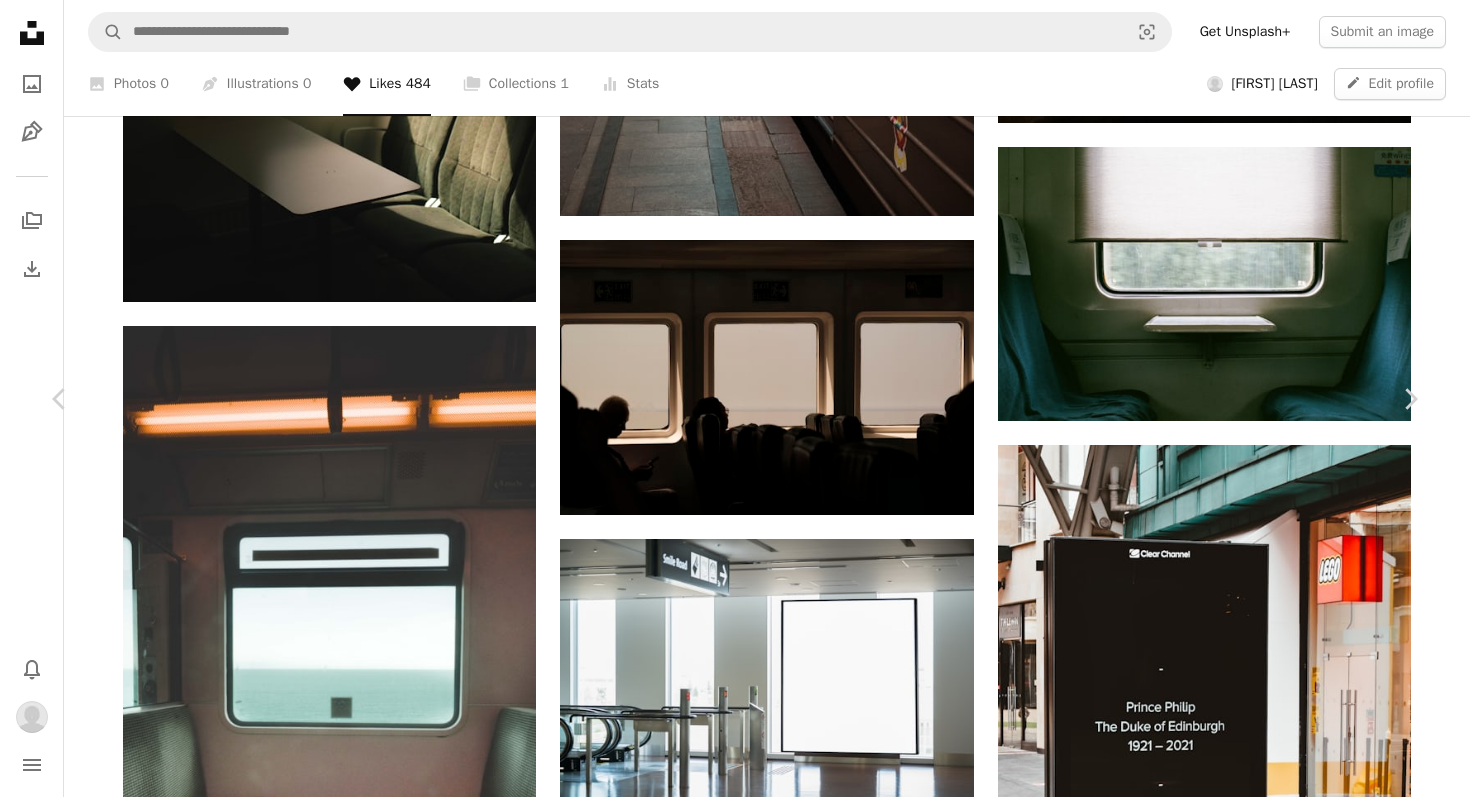 scroll, scrollTop: 8643, scrollLeft: 0, axis: vertical 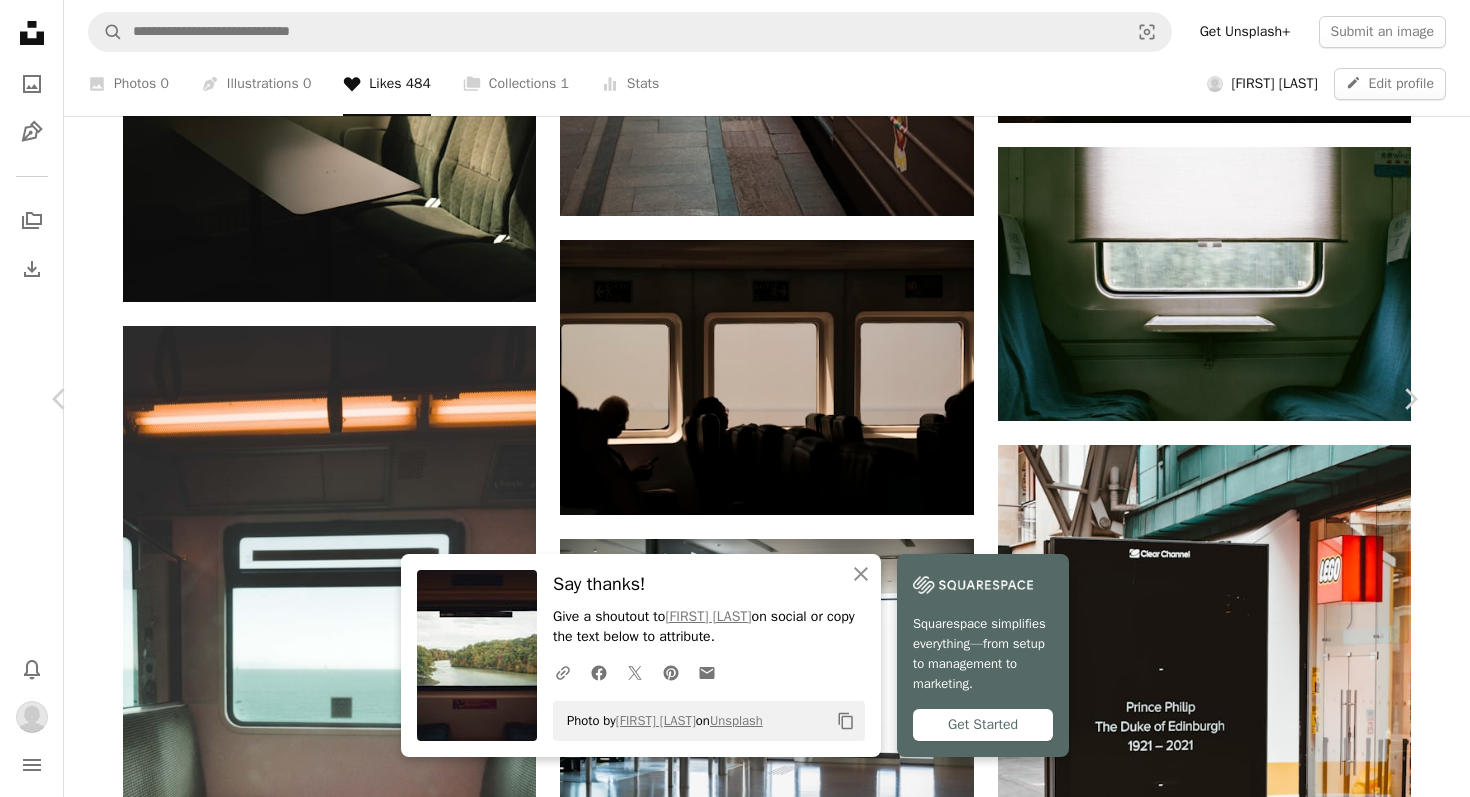 click 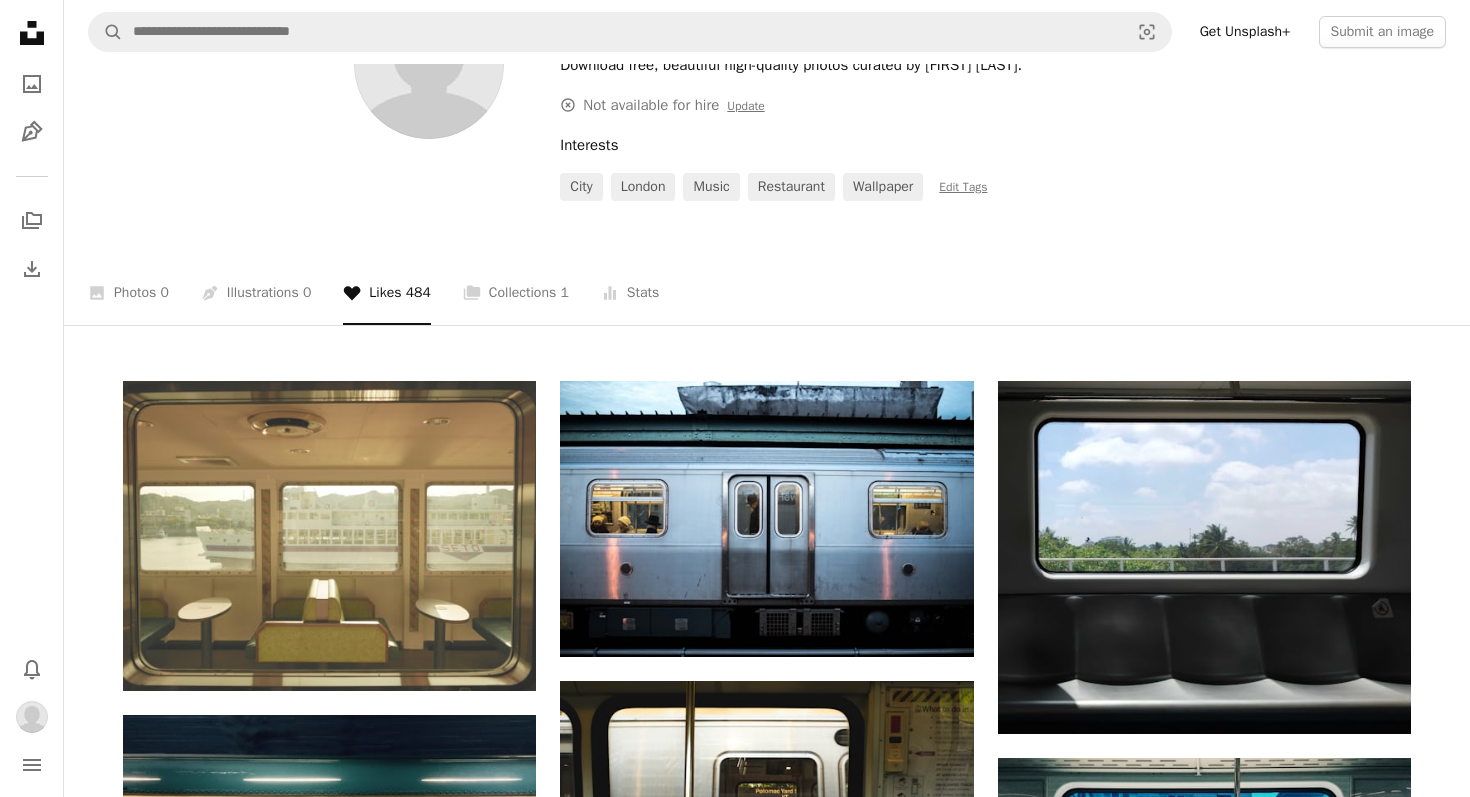 scroll, scrollTop: 157, scrollLeft: 0, axis: vertical 